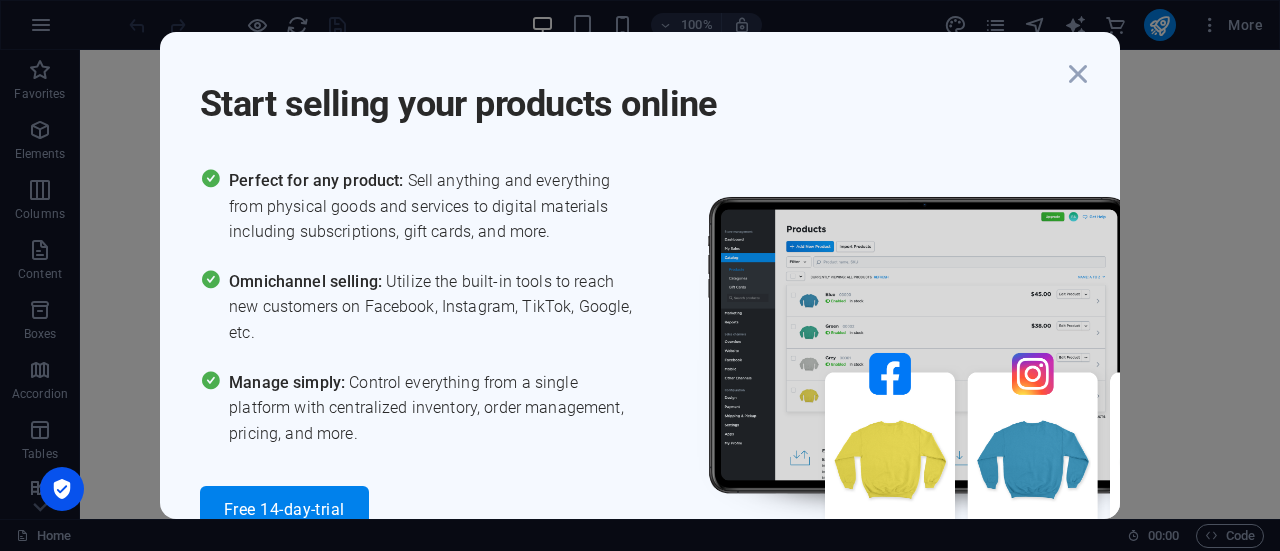 scroll, scrollTop: 0, scrollLeft: 0, axis: both 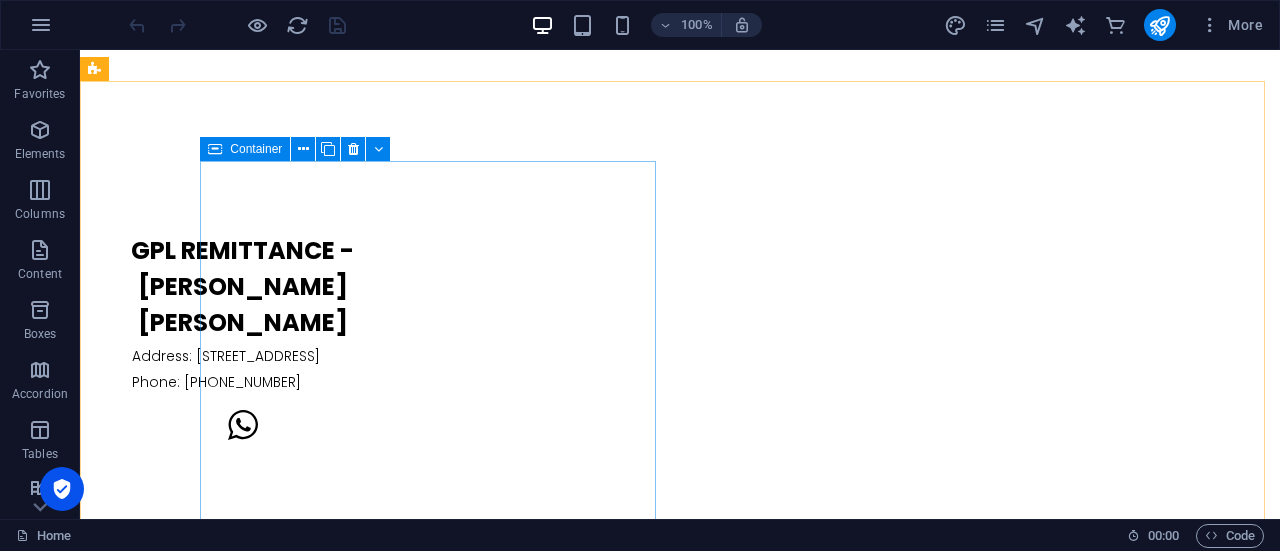 click at bounding box center [215, 149] 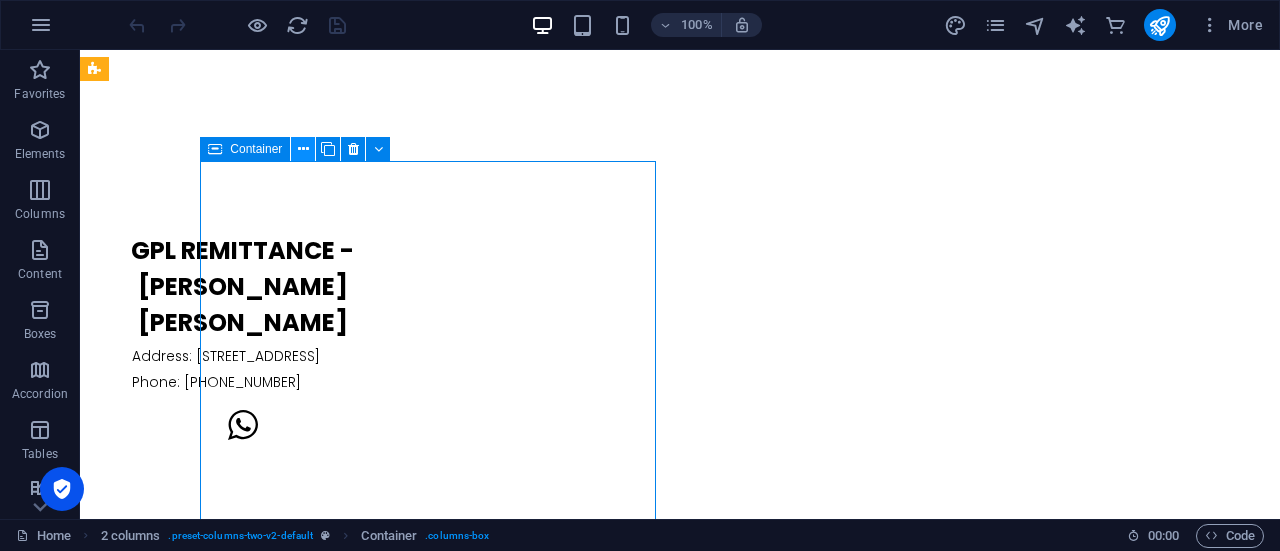 click at bounding box center [303, 149] 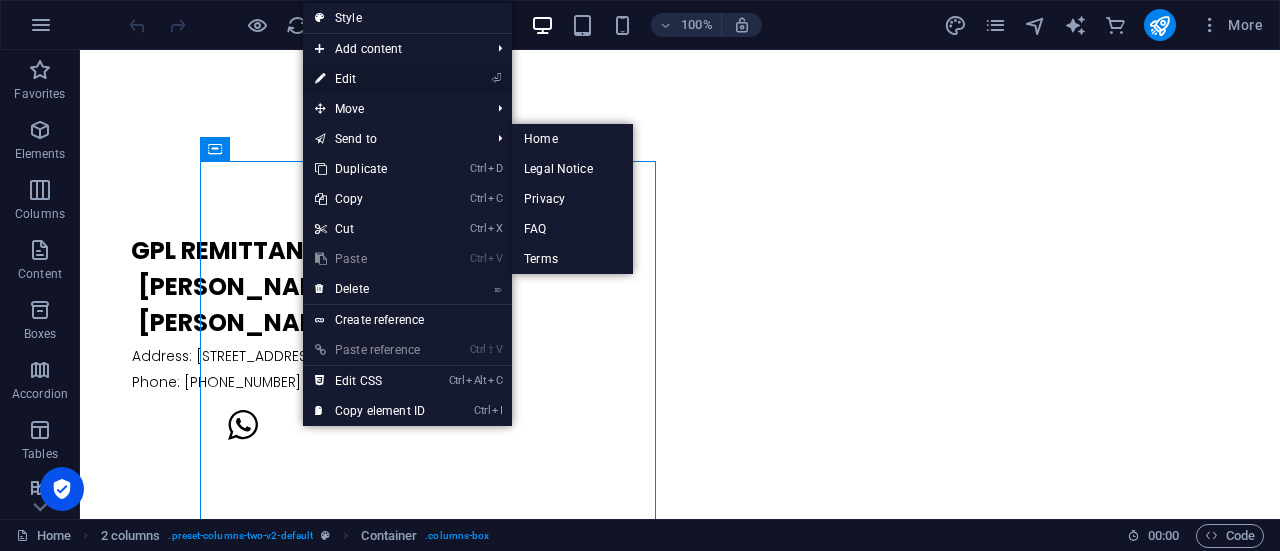 click on "⏎  Edit" at bounding box center (370, 79) 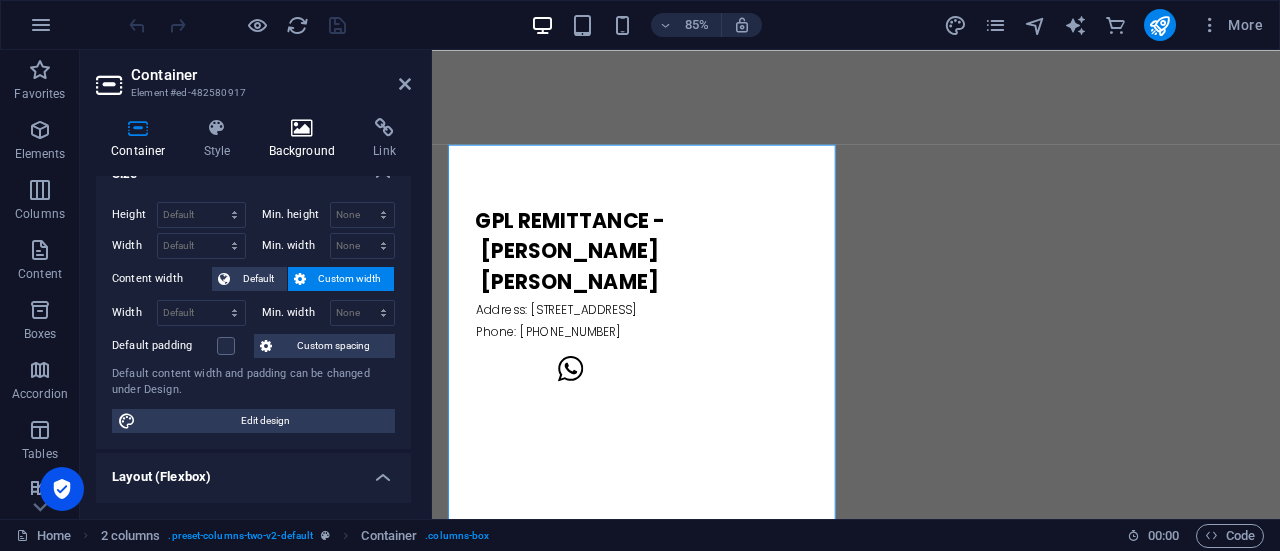scroll, scrollTop: 0, scrollLeft: 0, axis: both 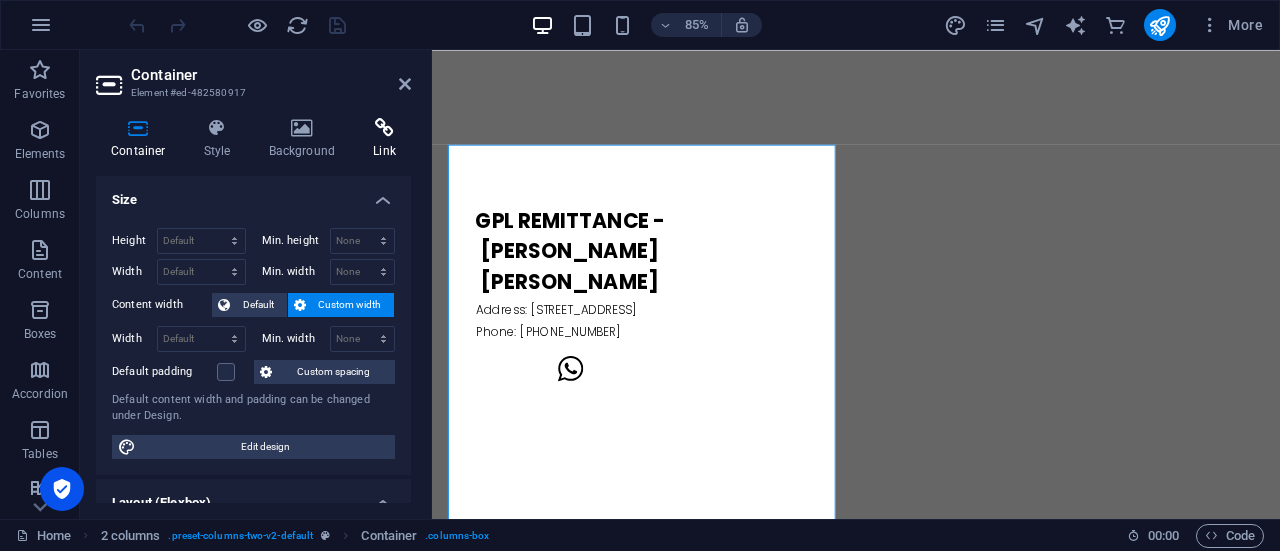 click on "Link" at bounding box center (384, 139) 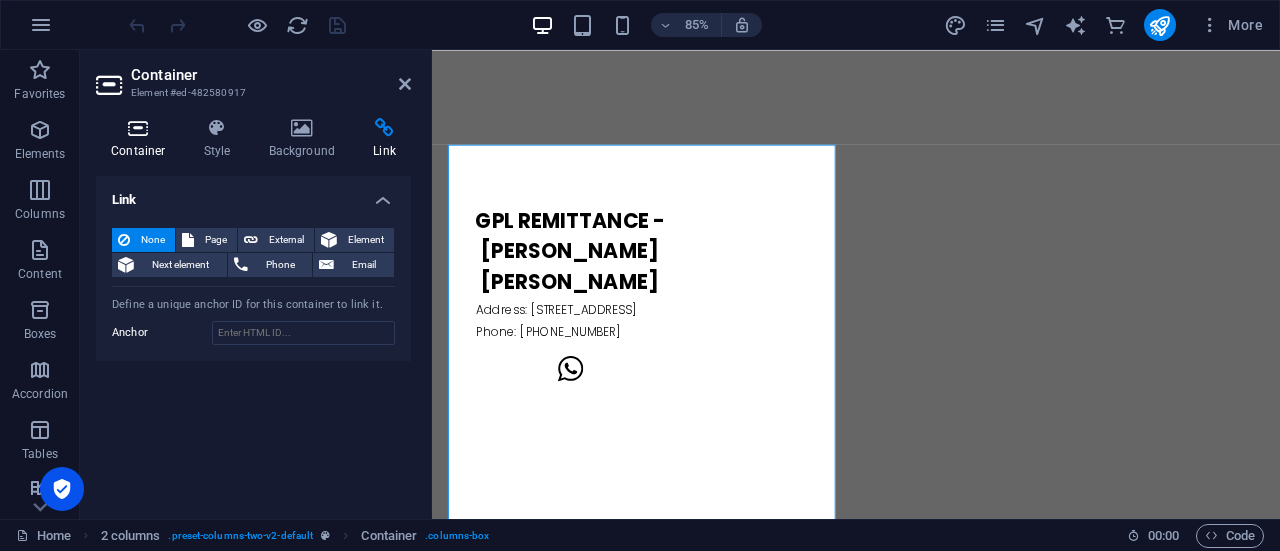 click at bounding box center (138, 128) 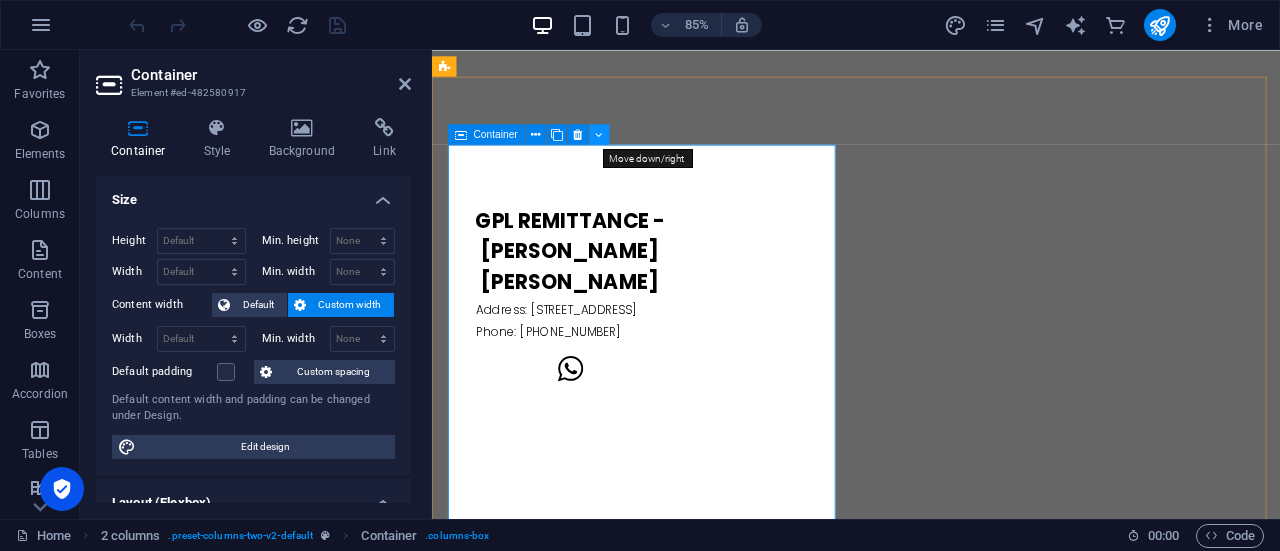 click at bounding box center (600, 135) 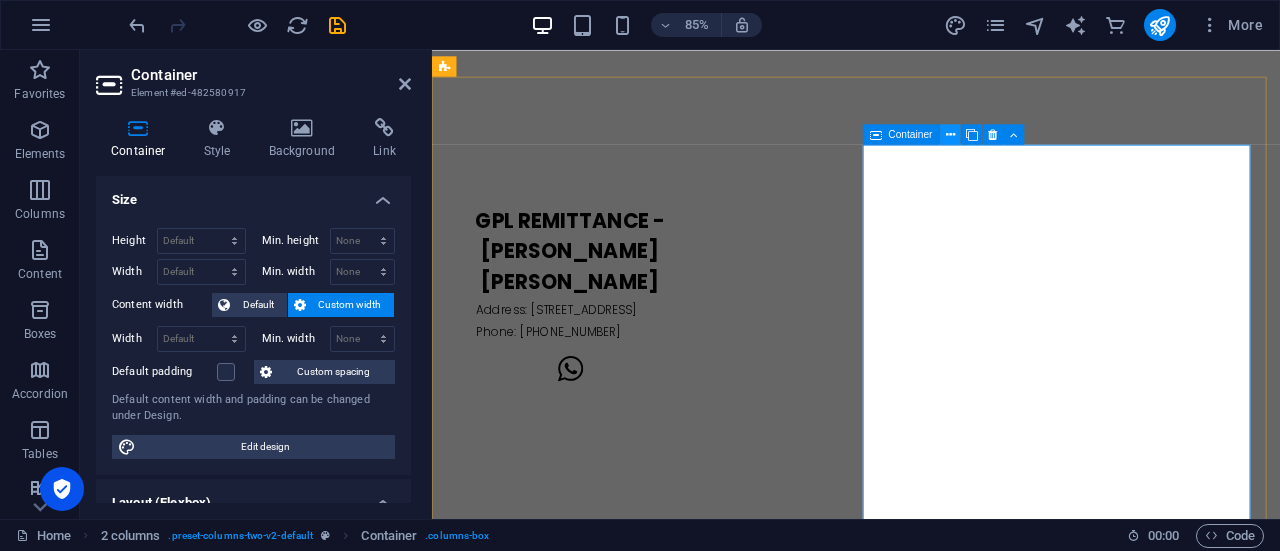 click at bounding box center (950, 135) 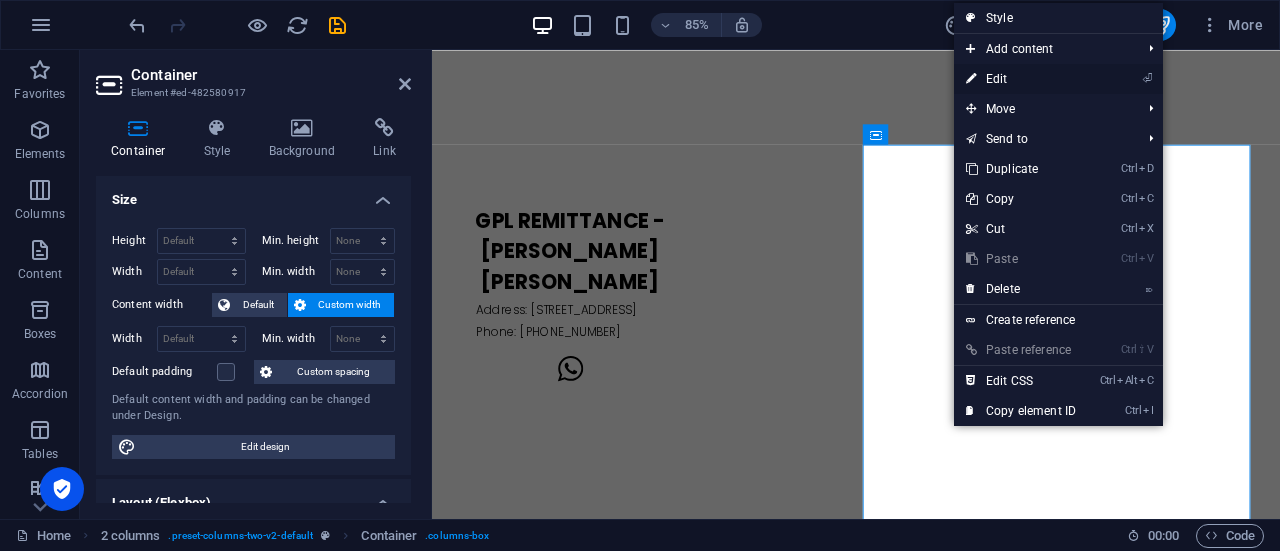 click on "⏎  Edit" at bounding box center (1021, 79) 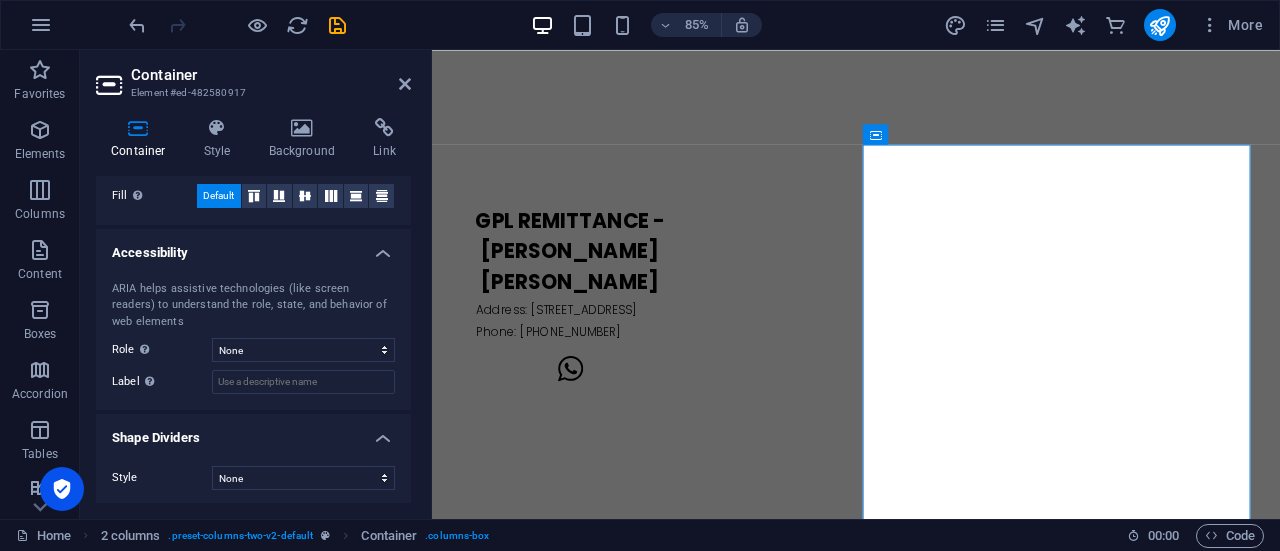 scroll, scrollTop: 0, scrollLeft: 0, axis: both 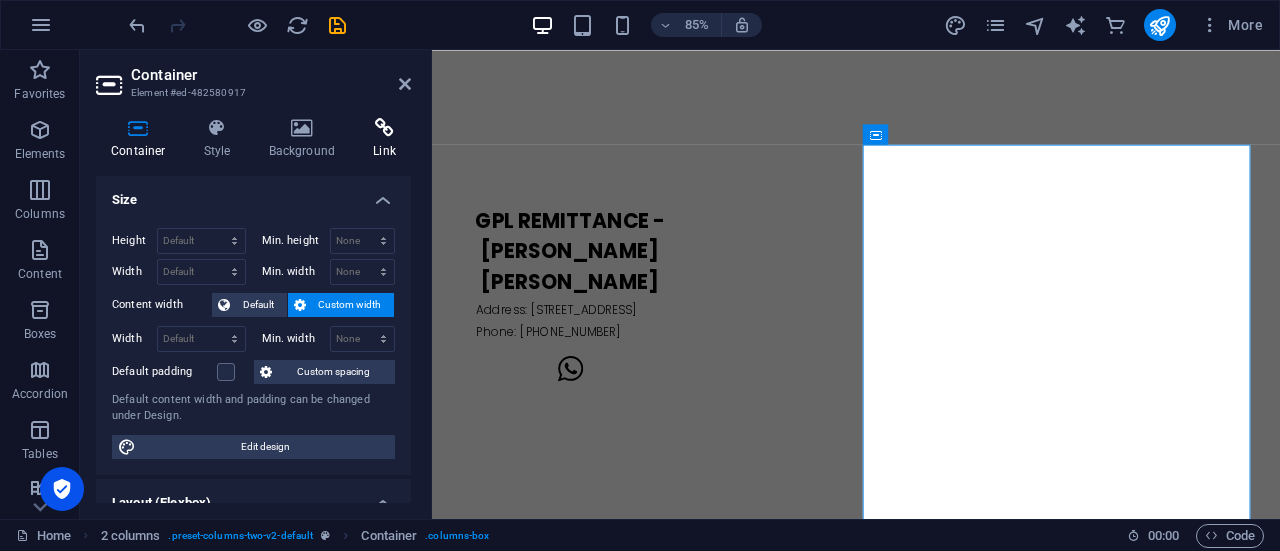 click at bounding box center (384, 128) 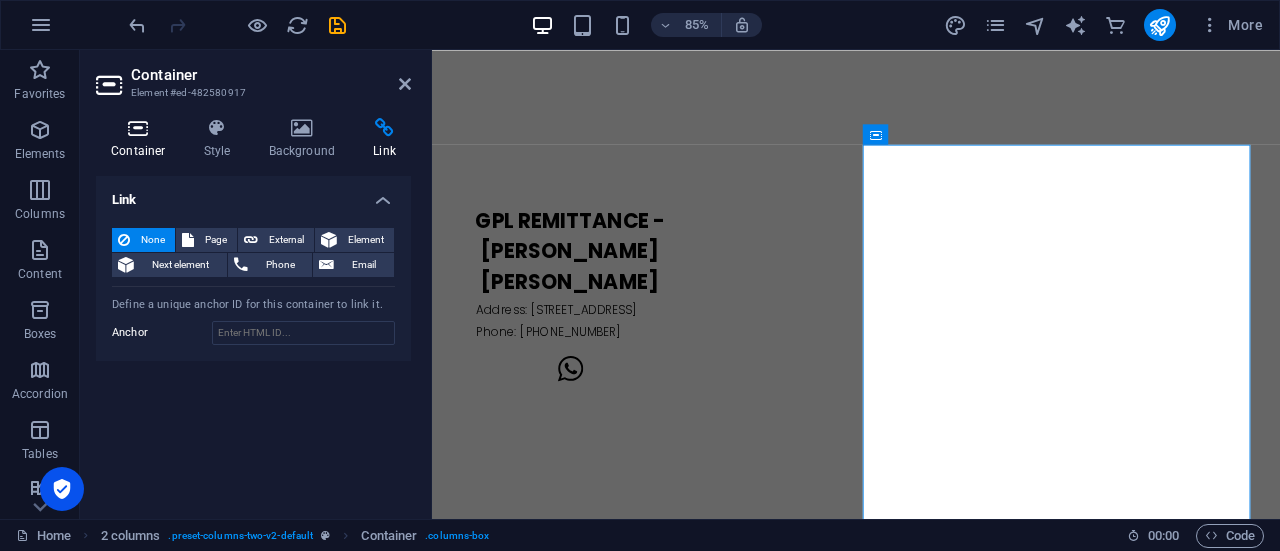 click at bounding box center [138, 128] 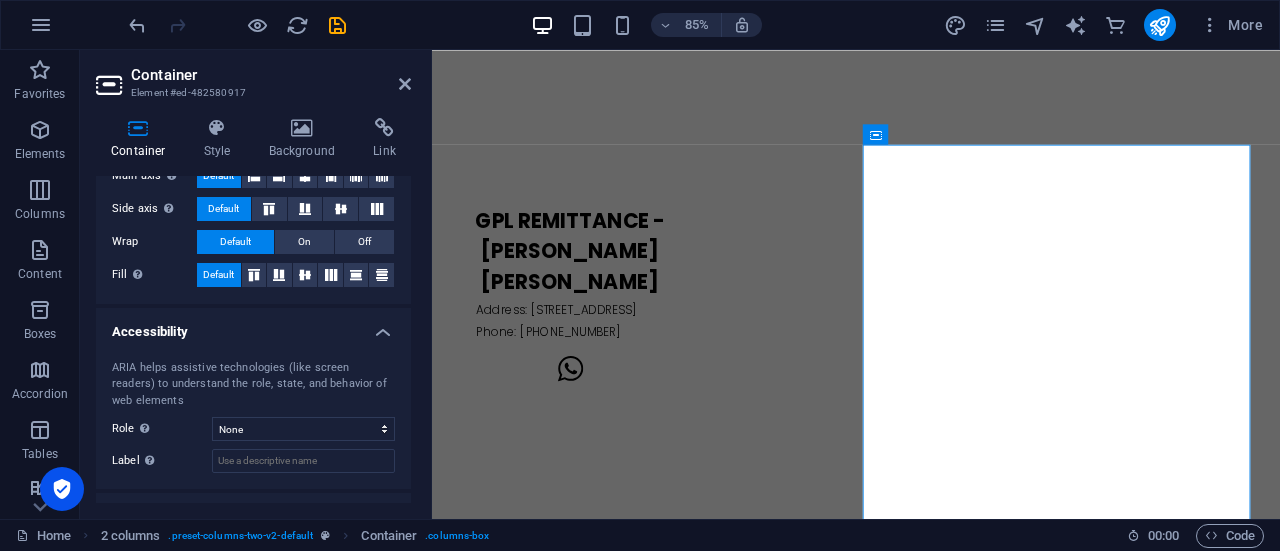 scroll, scrollTop: 479, scrollLeft: 0, axis: vertical 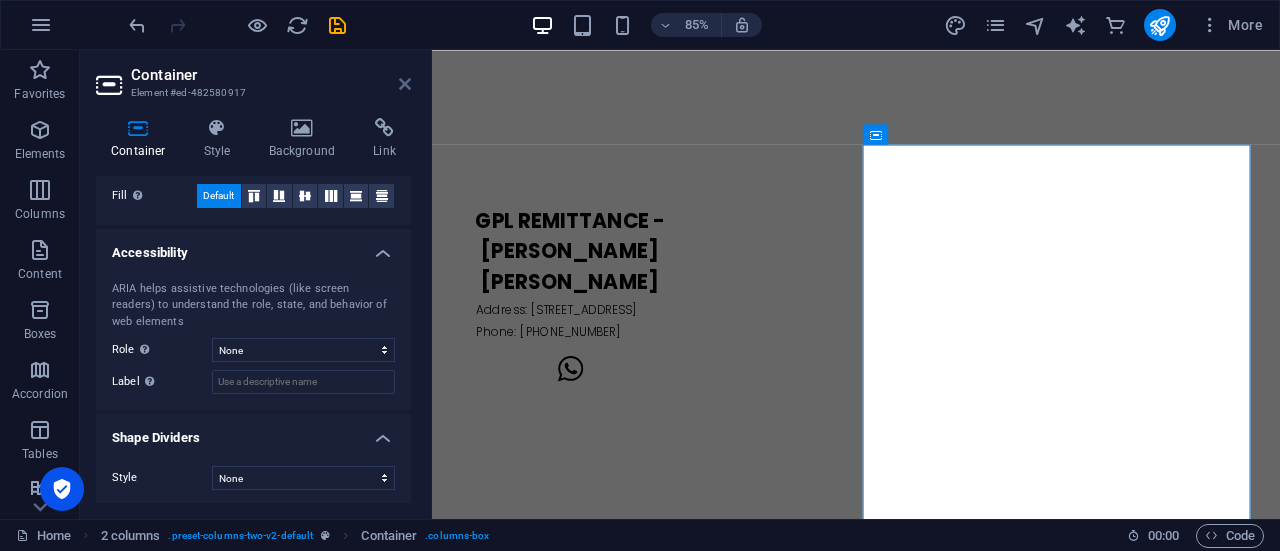 click at bounding box center [405, 84] 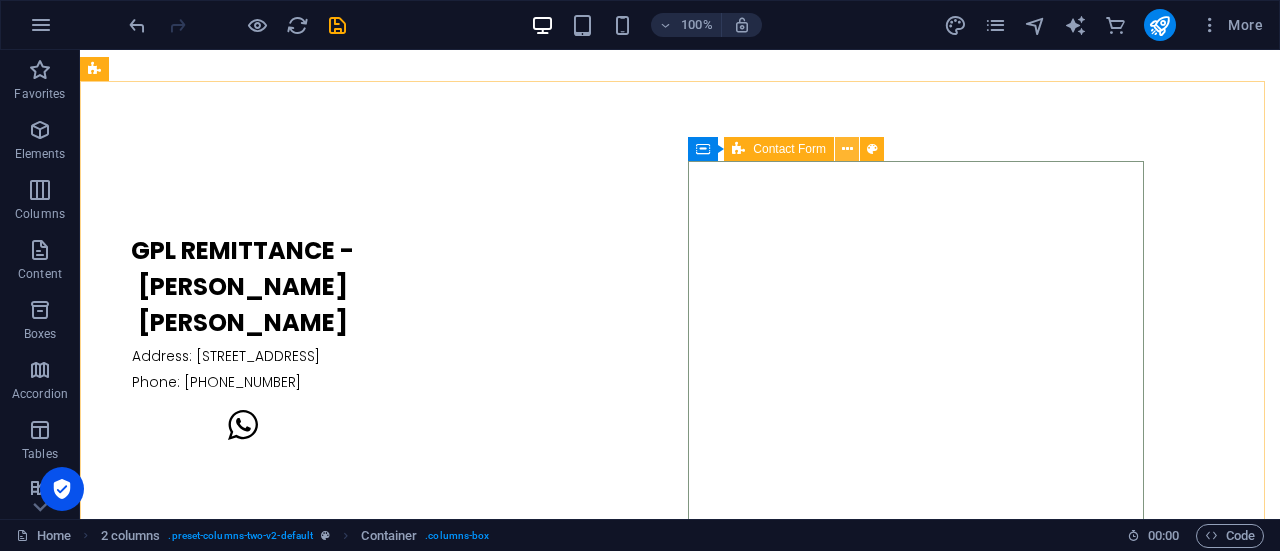click at bounding box center (847, 149) 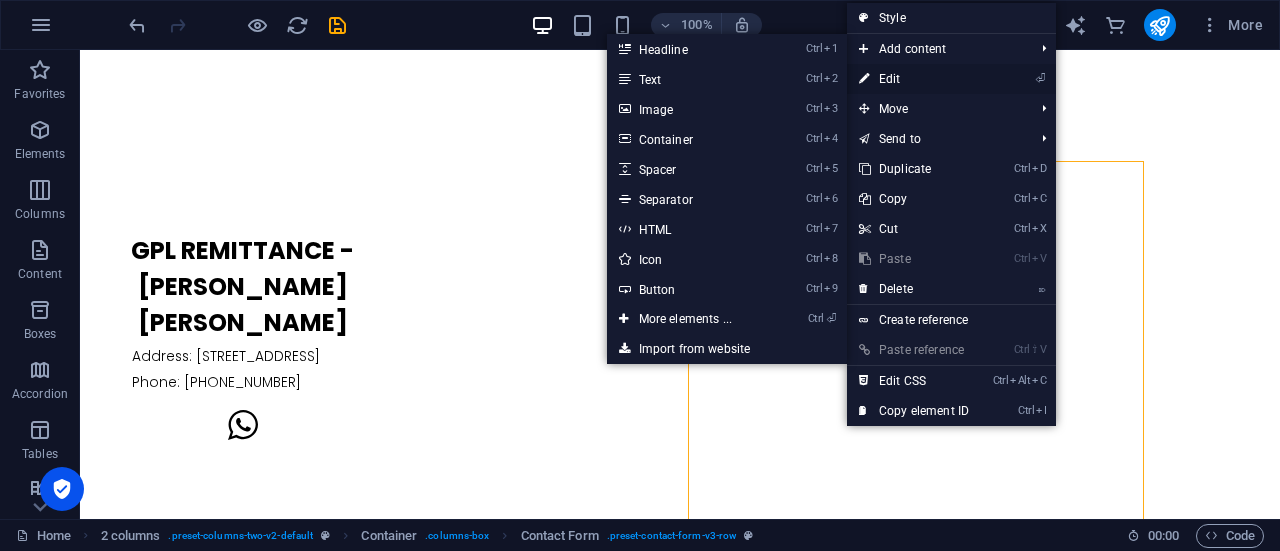 click on "⏎  Edit" at bounding box center [914, 79] 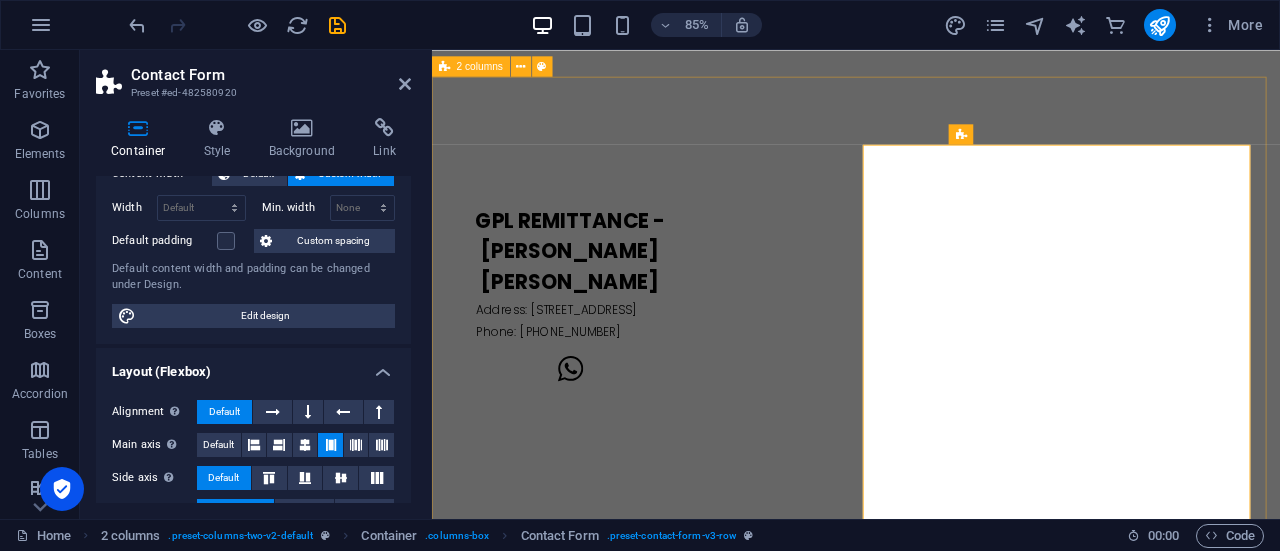 scroll, scrollTop: 0, scrollLeft: 0, axis: both 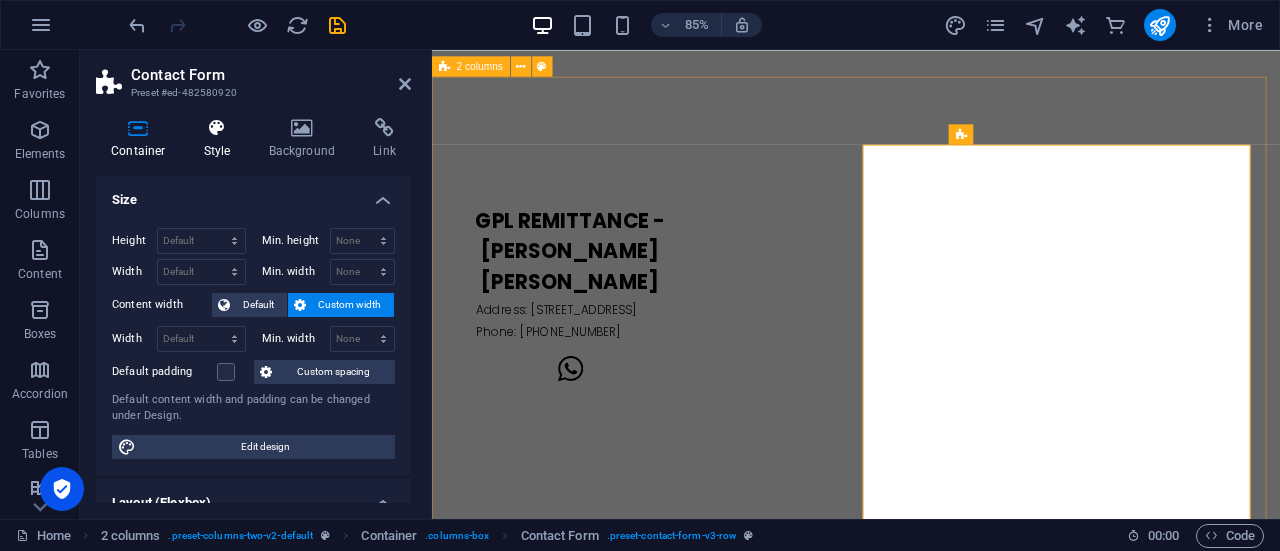 click on "Style" at bounding box center (221, 139) 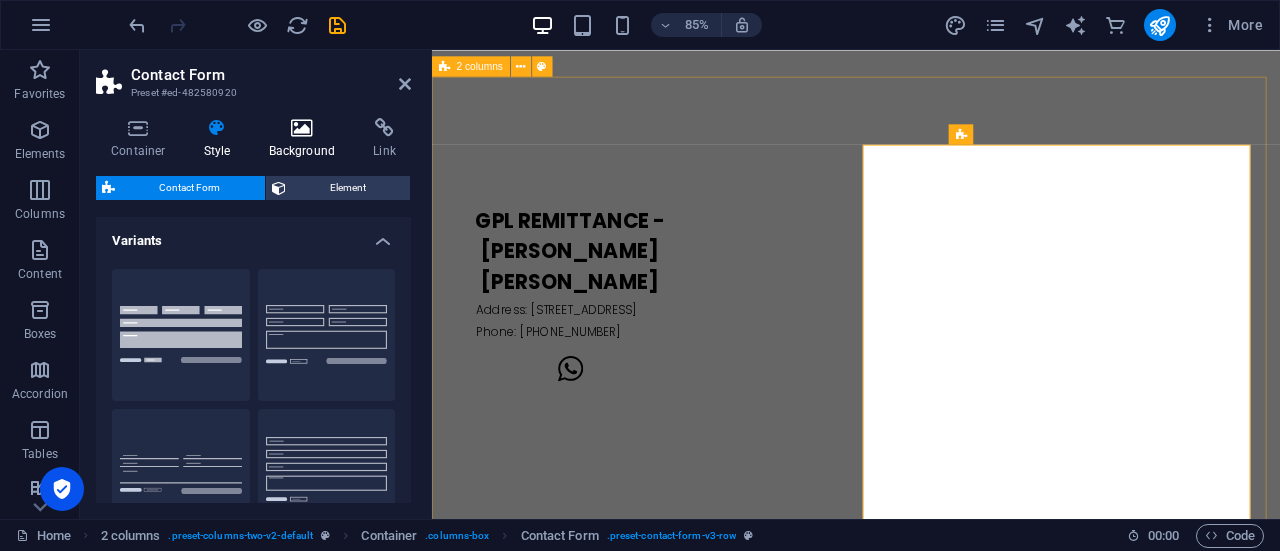 click on "Background" at bounding box center (306, 139) 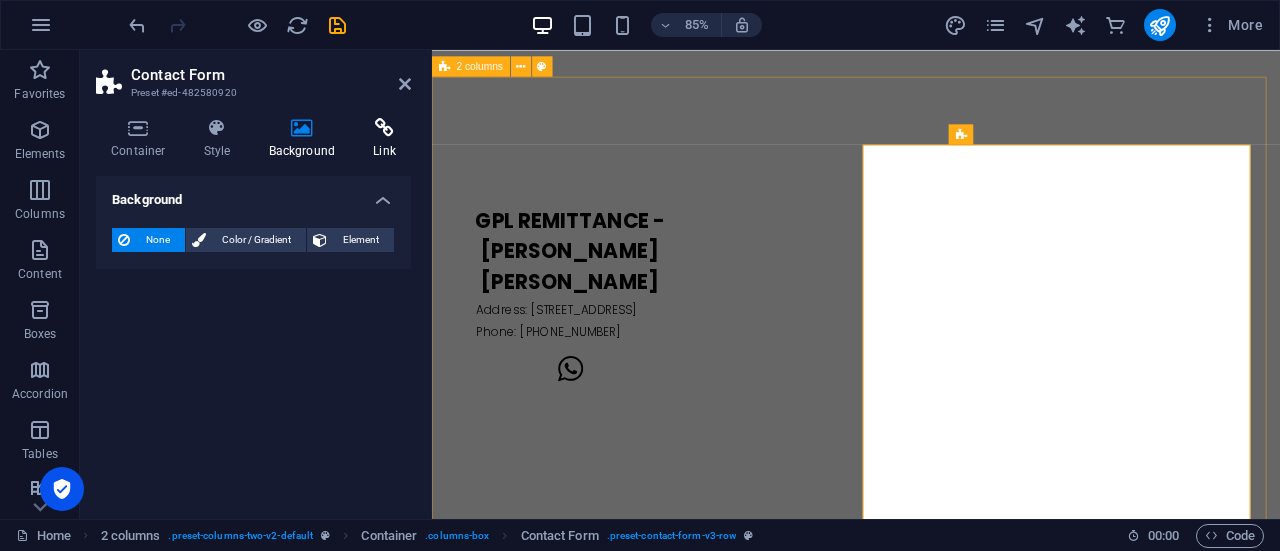 click on "Link" at bounding box center [384, 139] 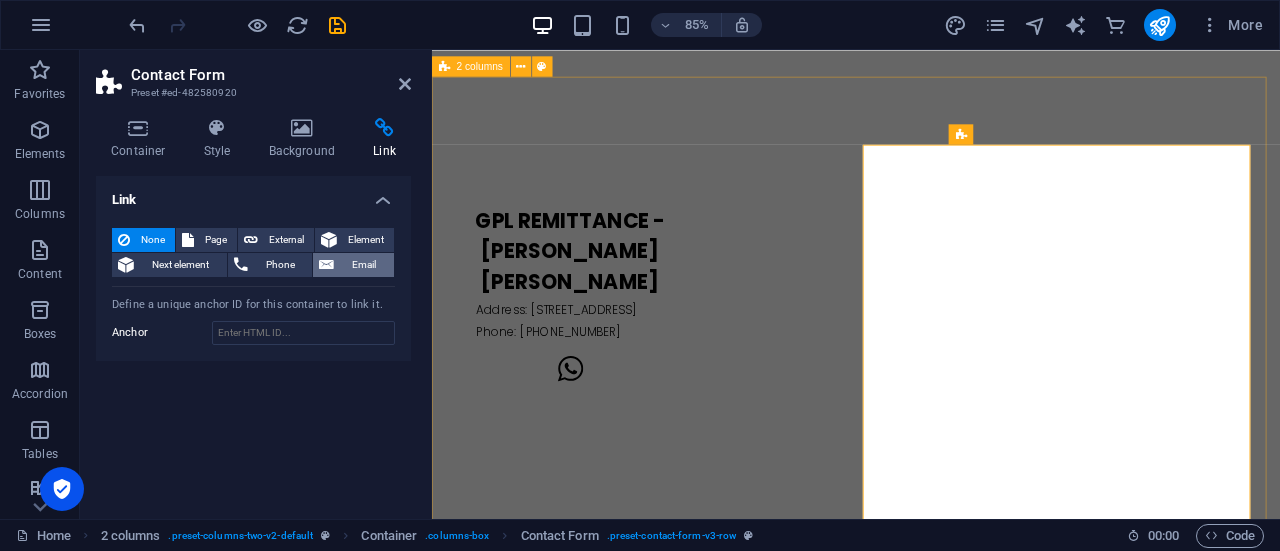 click on "Email" at bounding box center [364, 265] 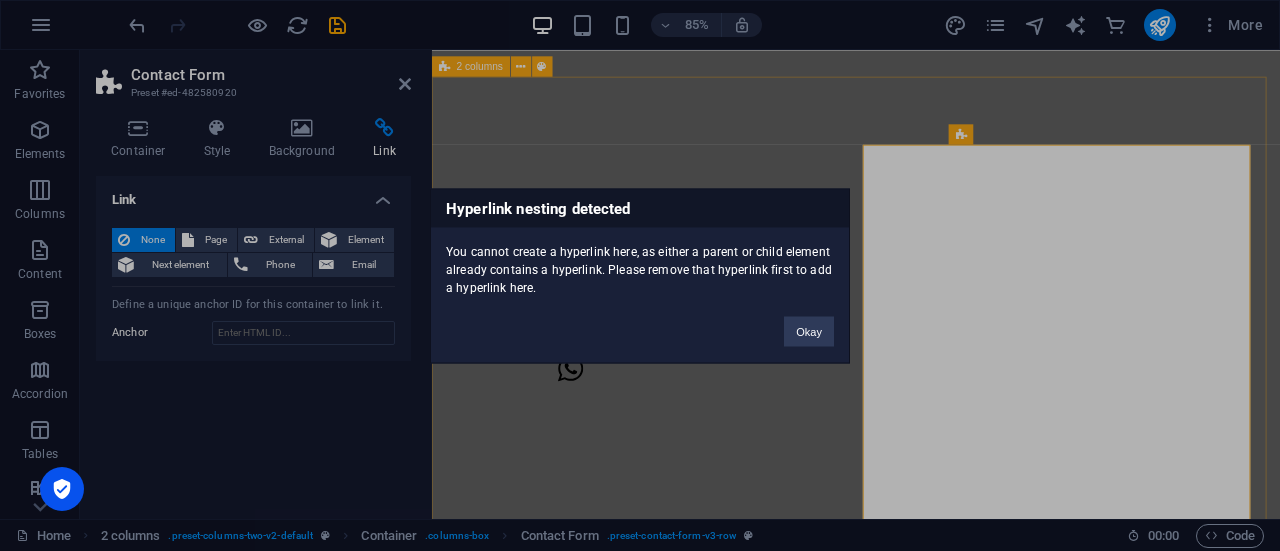 type 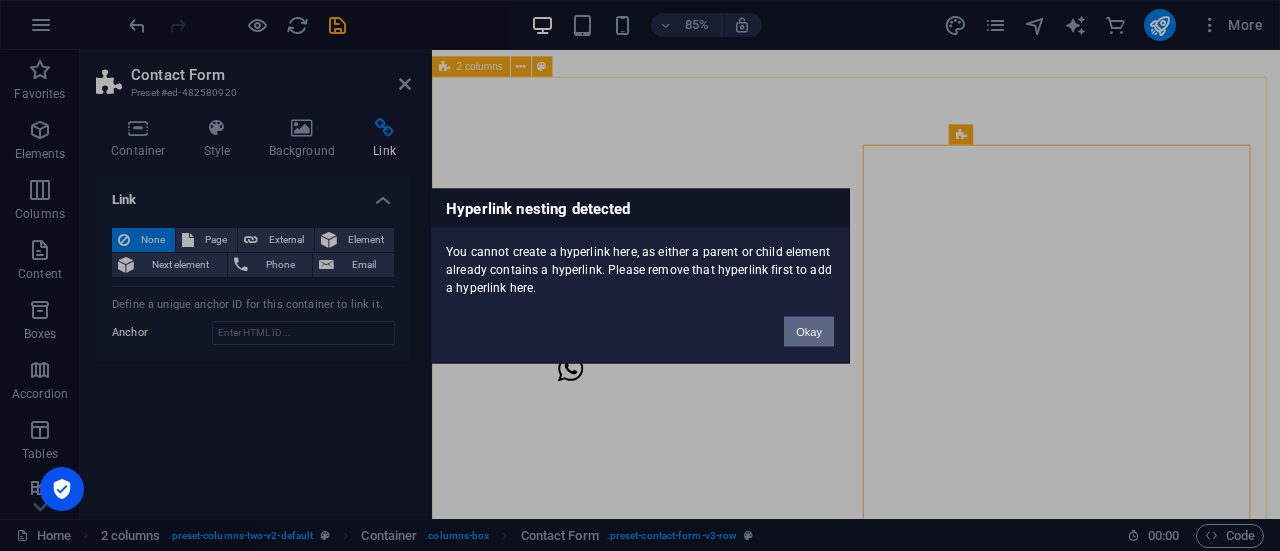 click on "Okay" at bounding box center (809, 331) 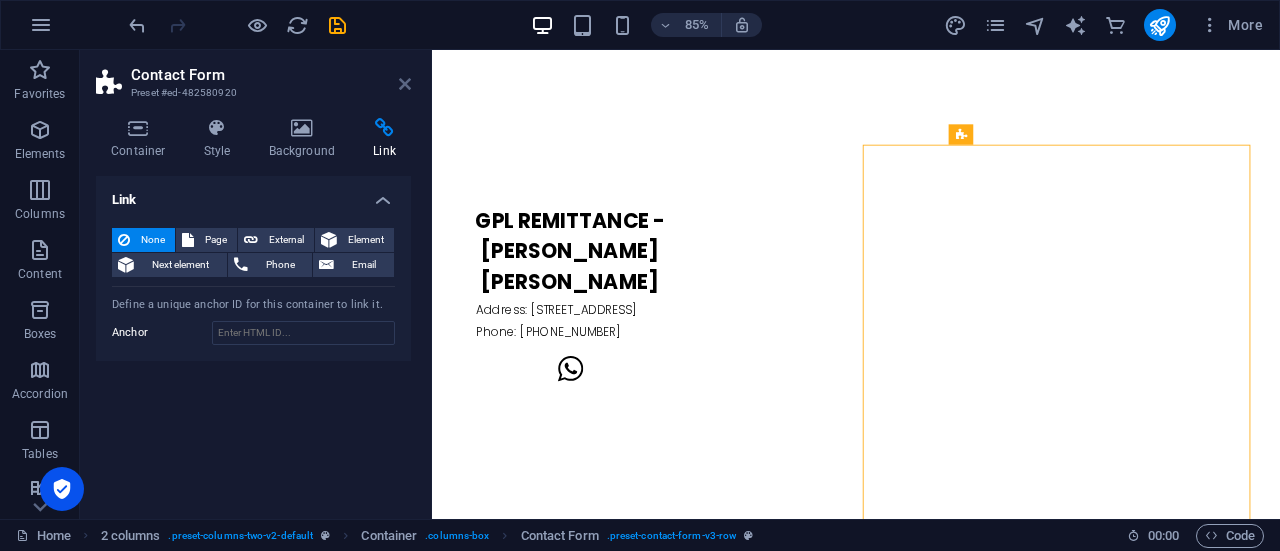 click at bounding box center [405, 84] 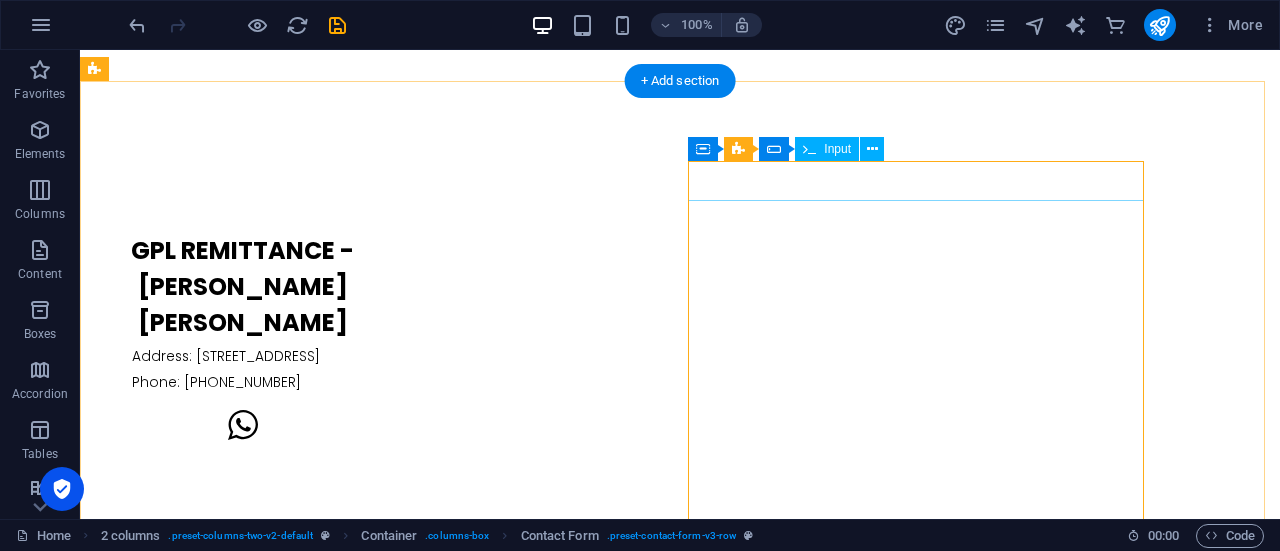 click at bounding box center (324, 6335) 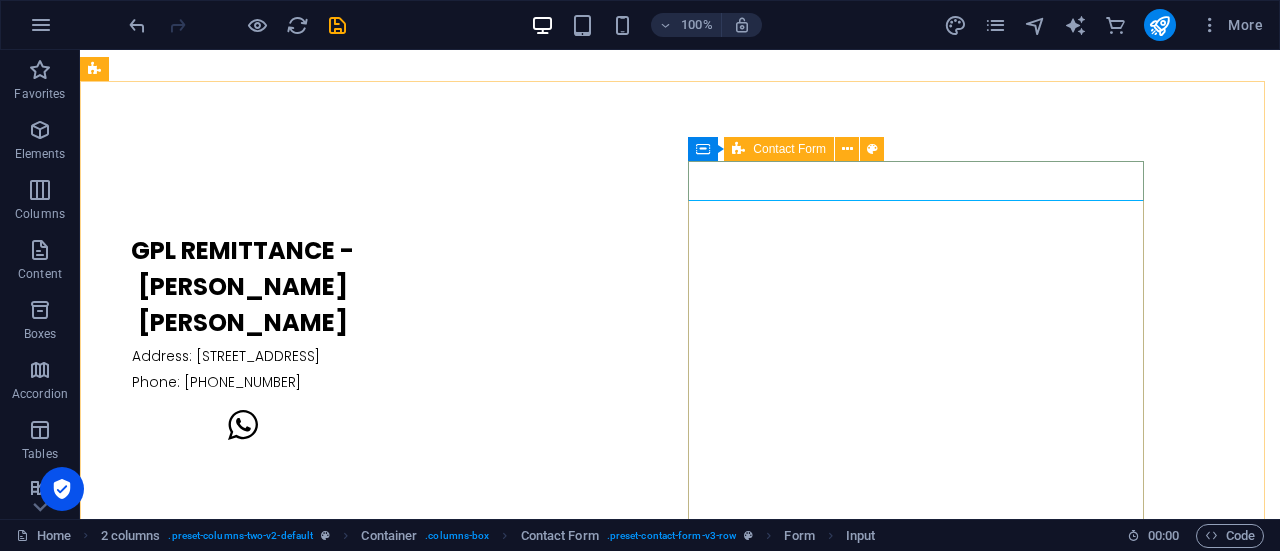 click at bounding box center (738, 149) 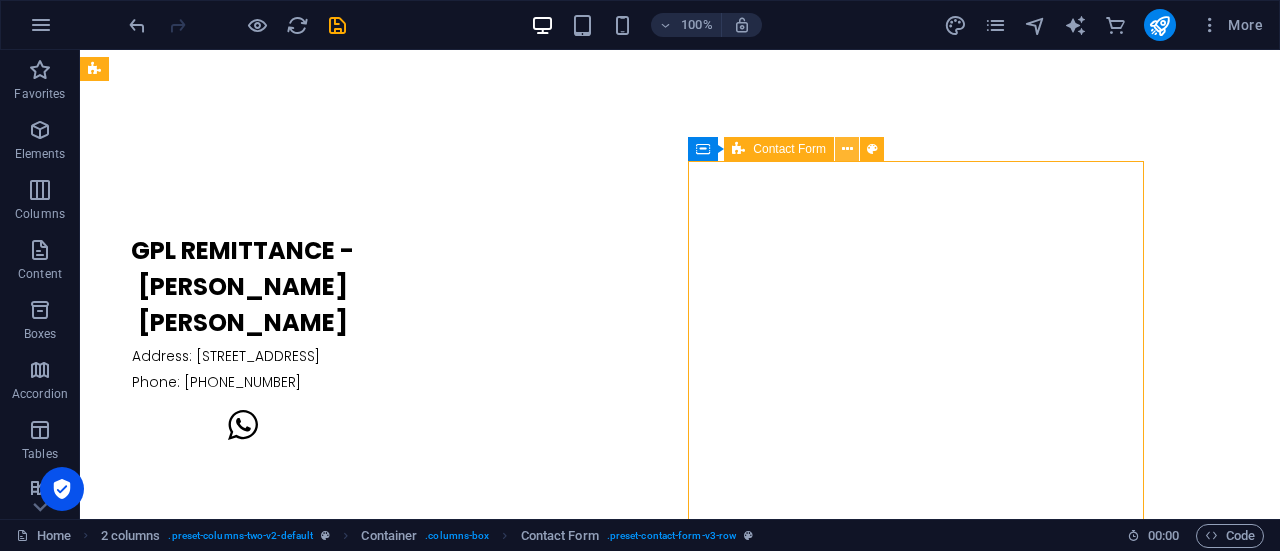 click at bounding box center (847, 149) 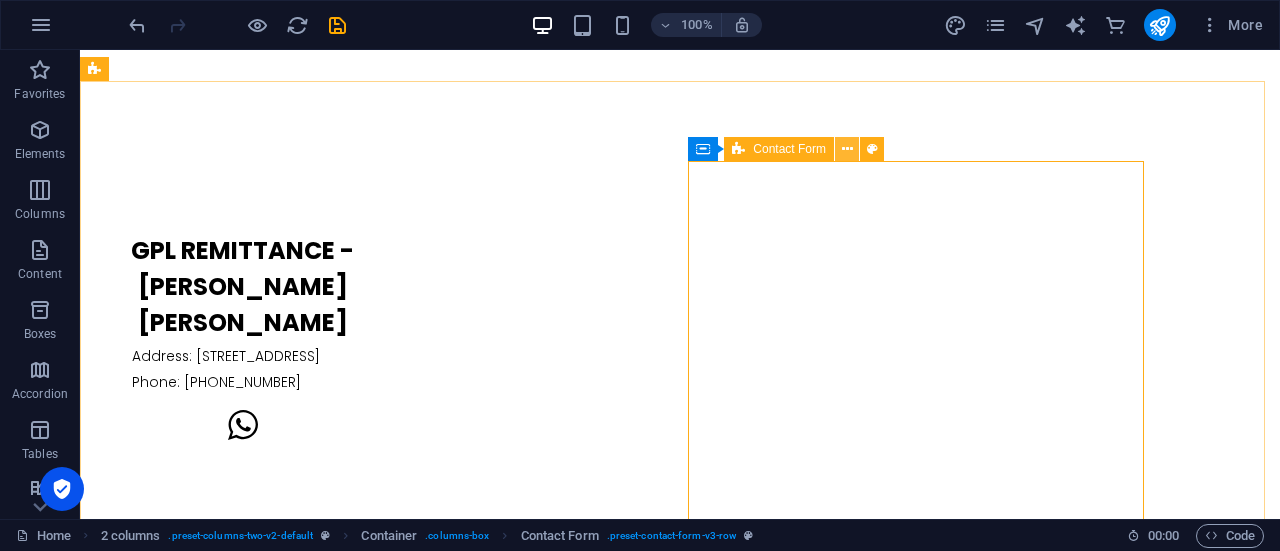 click at bounding box center [847, 149] 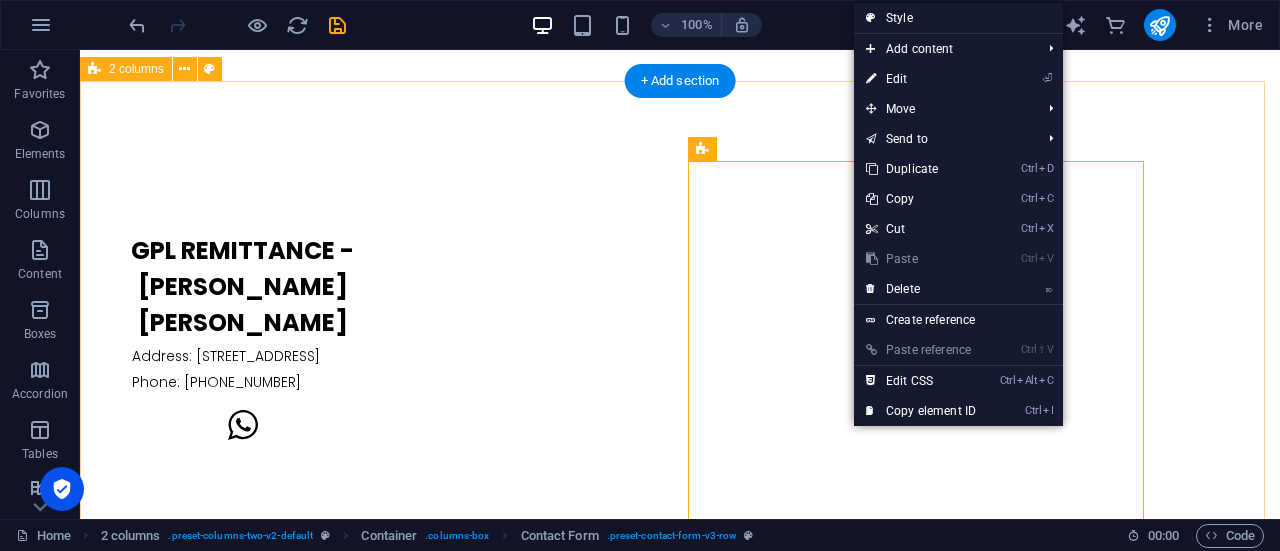 drag, startPoint x: 768, startPoint y: 202, endPoint x: 699, endPoint y: 151, distance: 85.8021 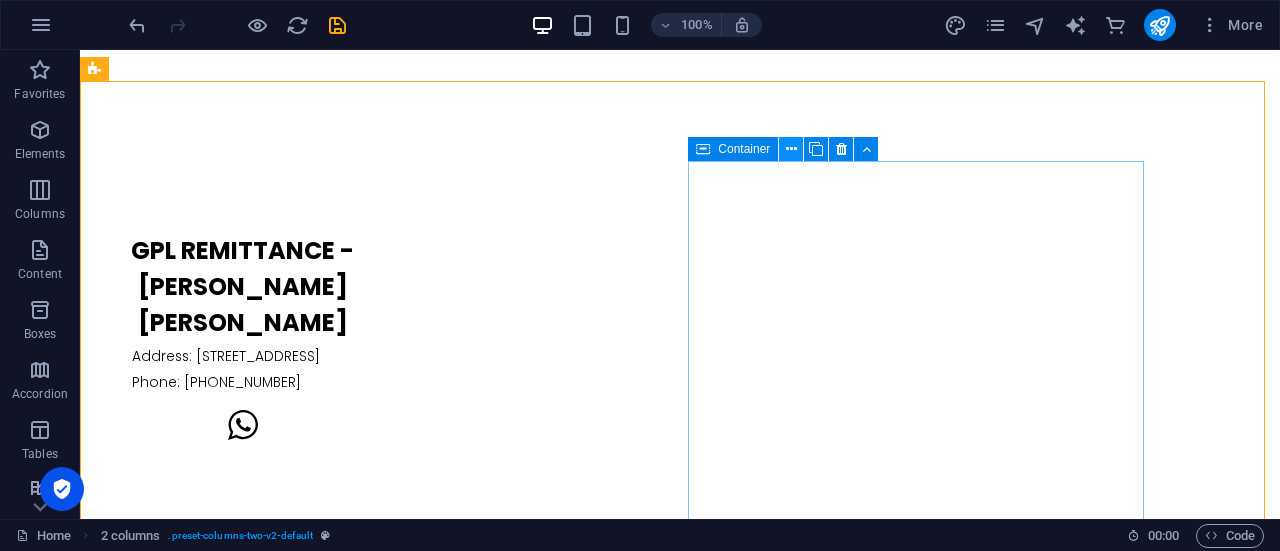 click at bounding box center (791, 149) 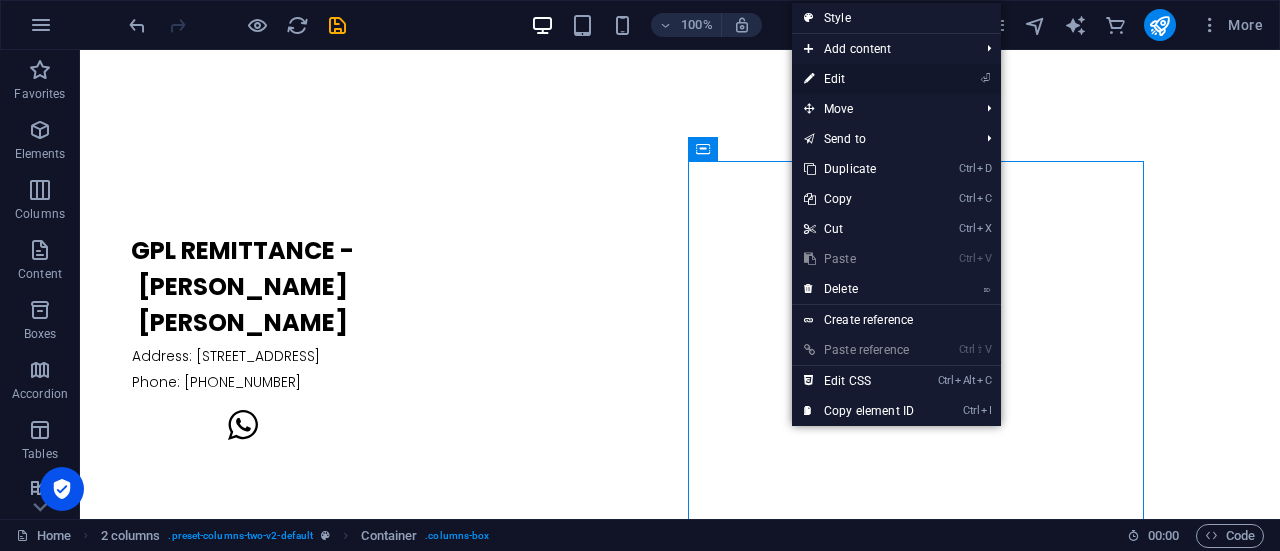 click on "⏎  Edit" at bounding box center [859, 79] 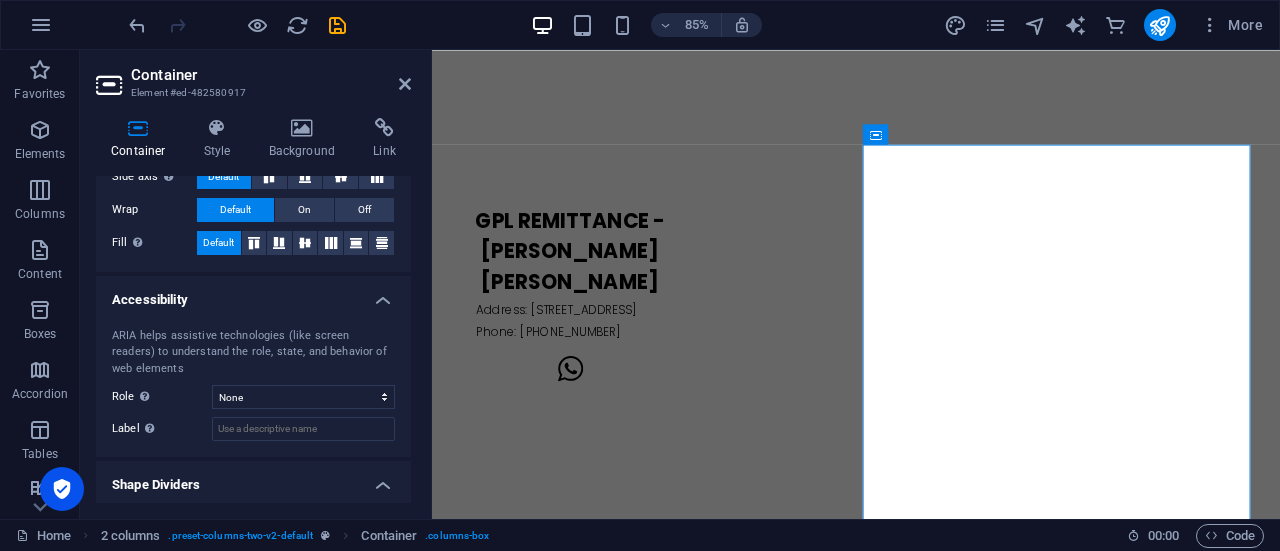 scroll, scrollTop: 479, scrollLeft: 0, axis: vertical 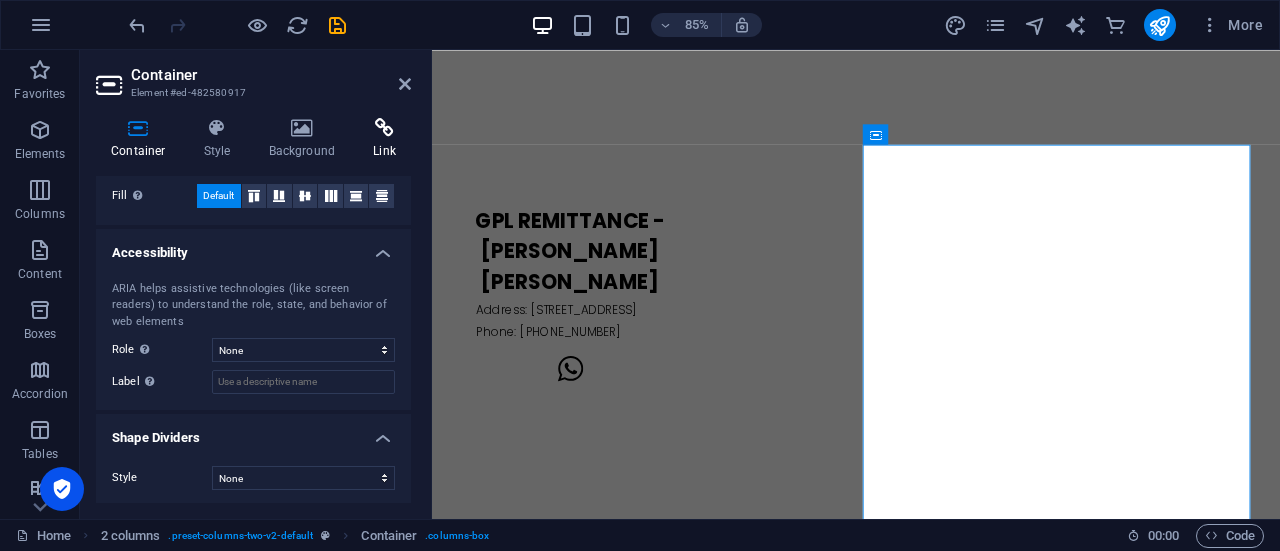 click on "Link" at bounding box center (384, 139) 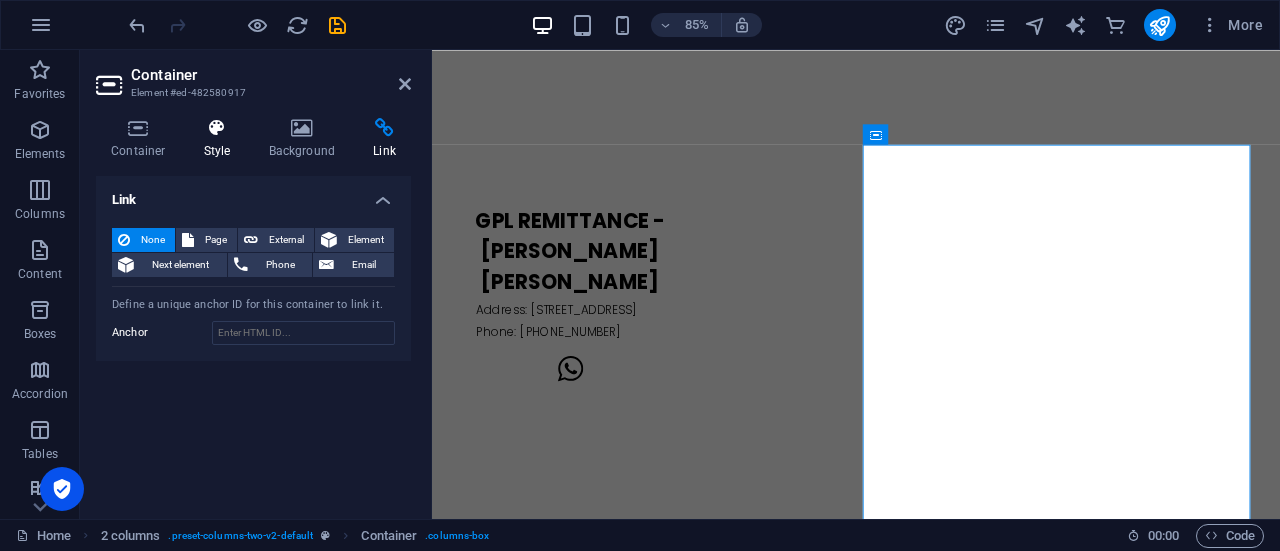 click on "Style" at bounding box center [221, 139] 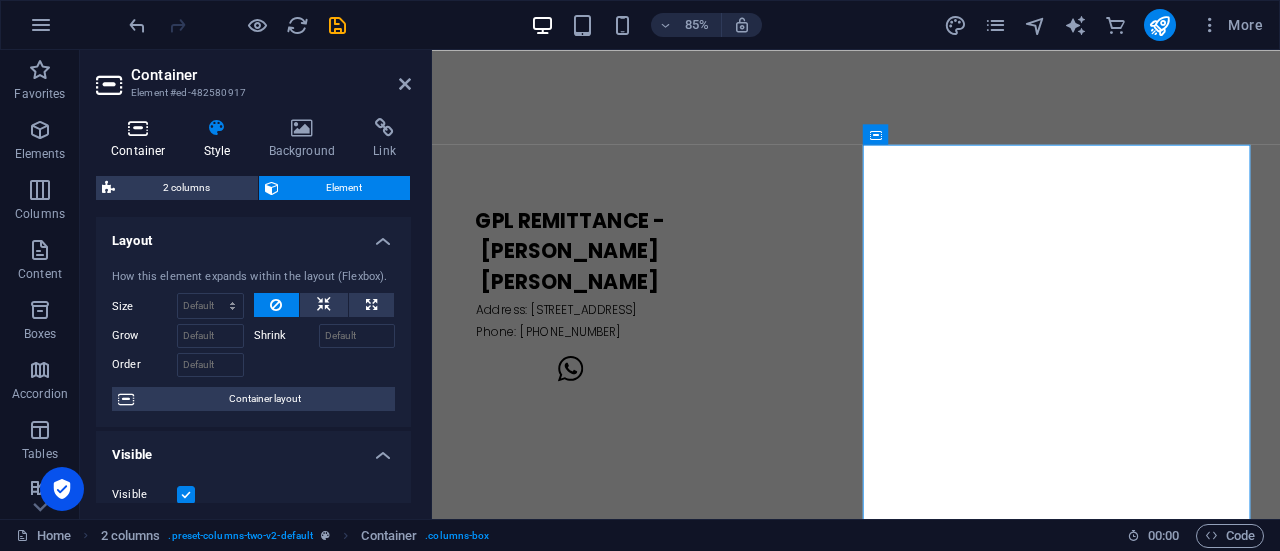 click on "Container" at bounding box center (142, 139) 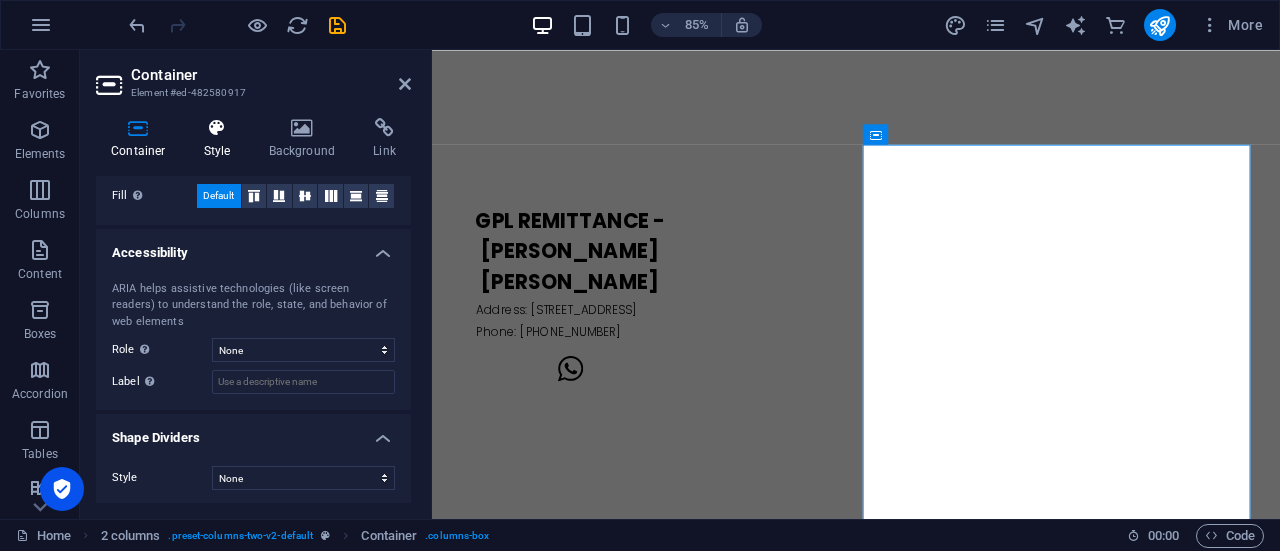 click on "Style" at bounding box center [221, 139] 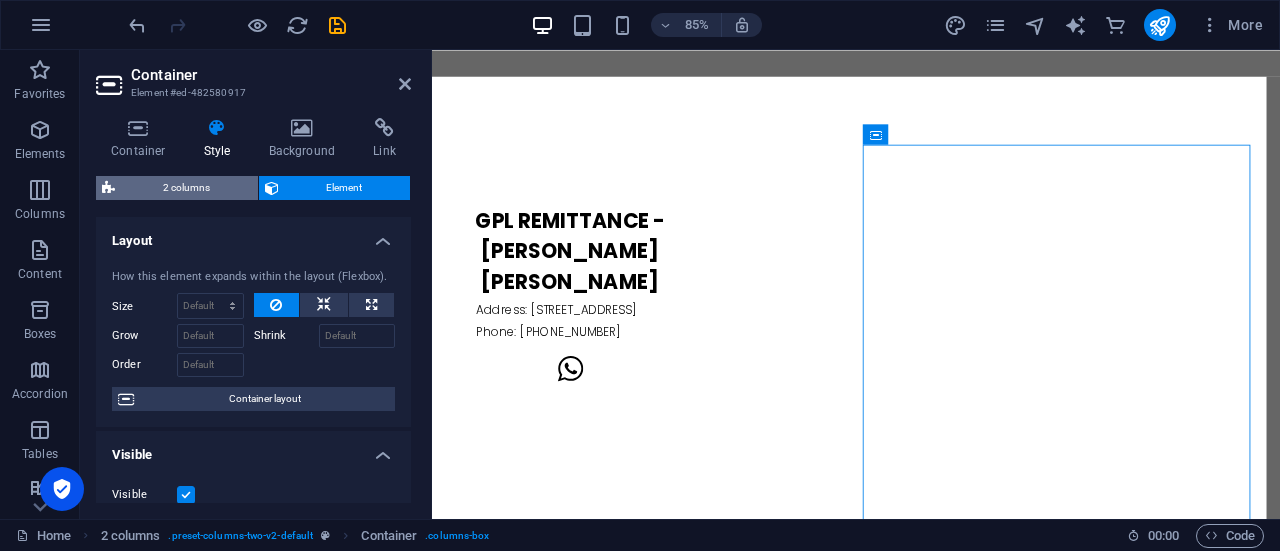 click on "2 columns" at bounding box center [186, 188] 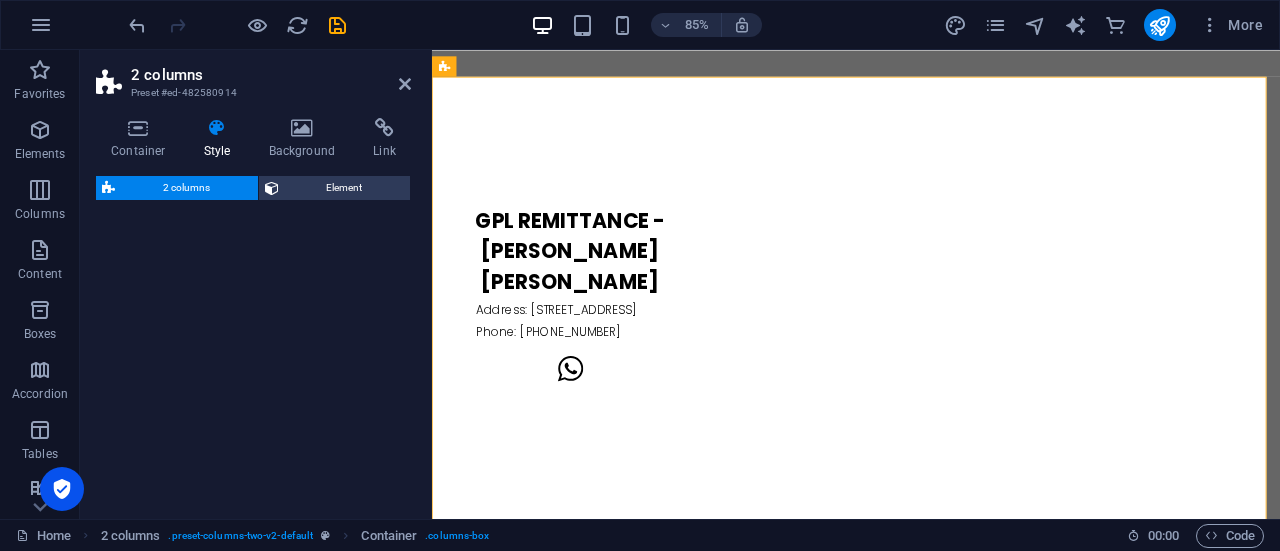 select on "rem" 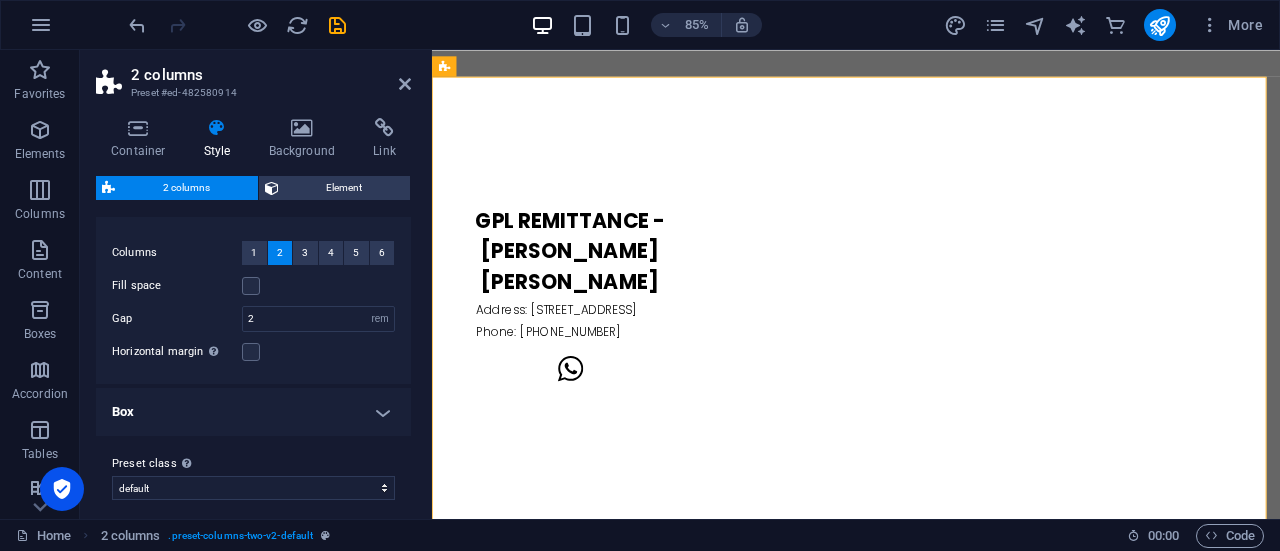 scroll, scrollTop: 43, scrollLeft: 0, axis: vertical 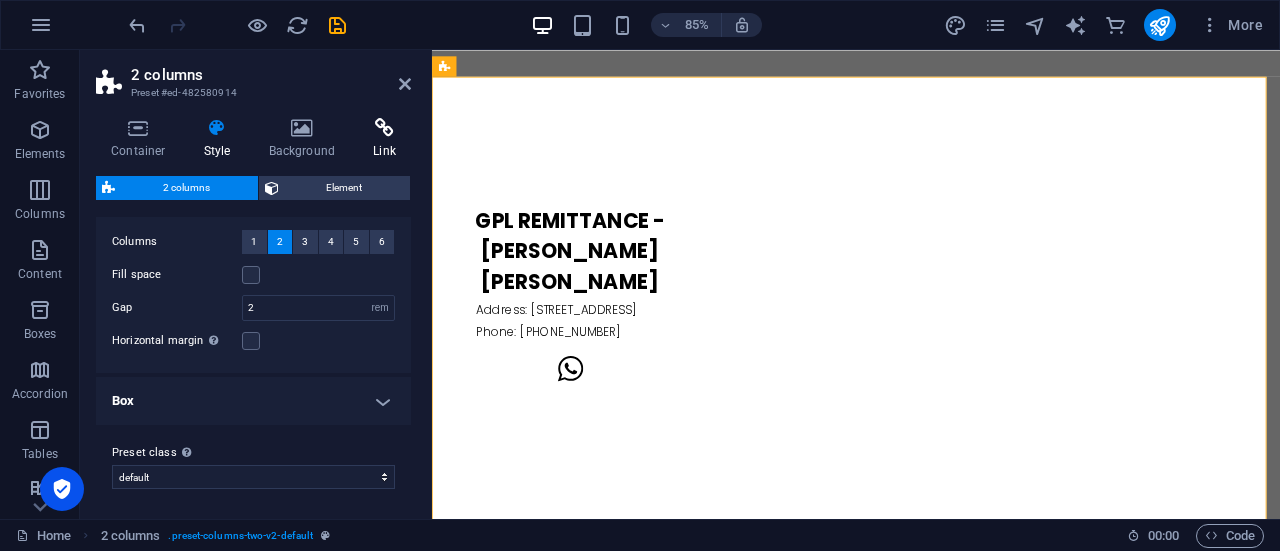 click on "Link" at bounding box center (384, 139) 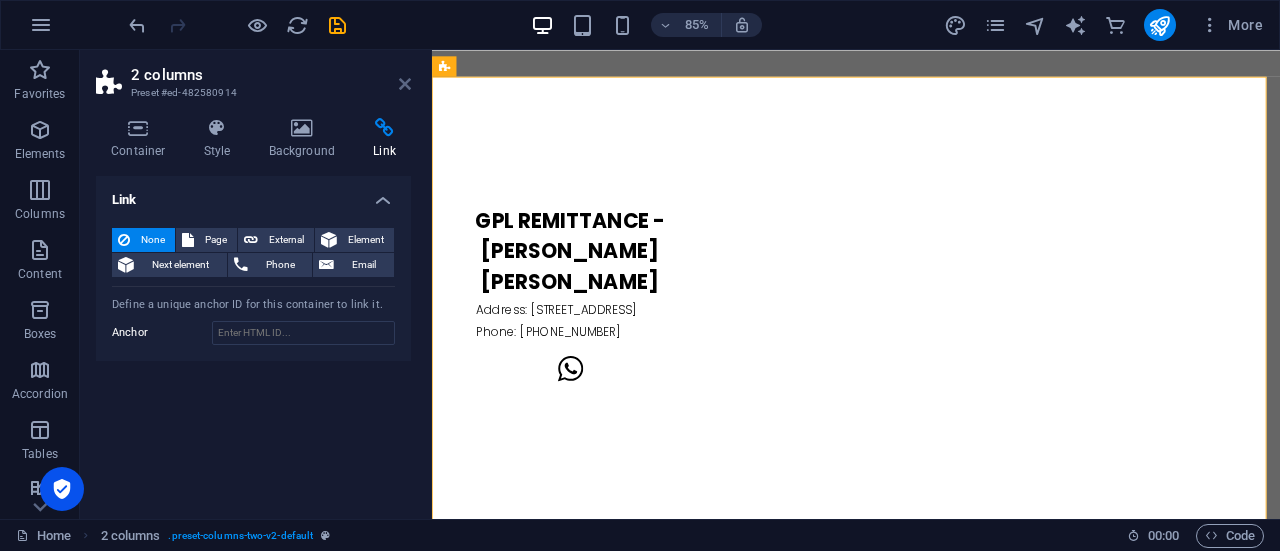 click at bounding box center [405, 84] 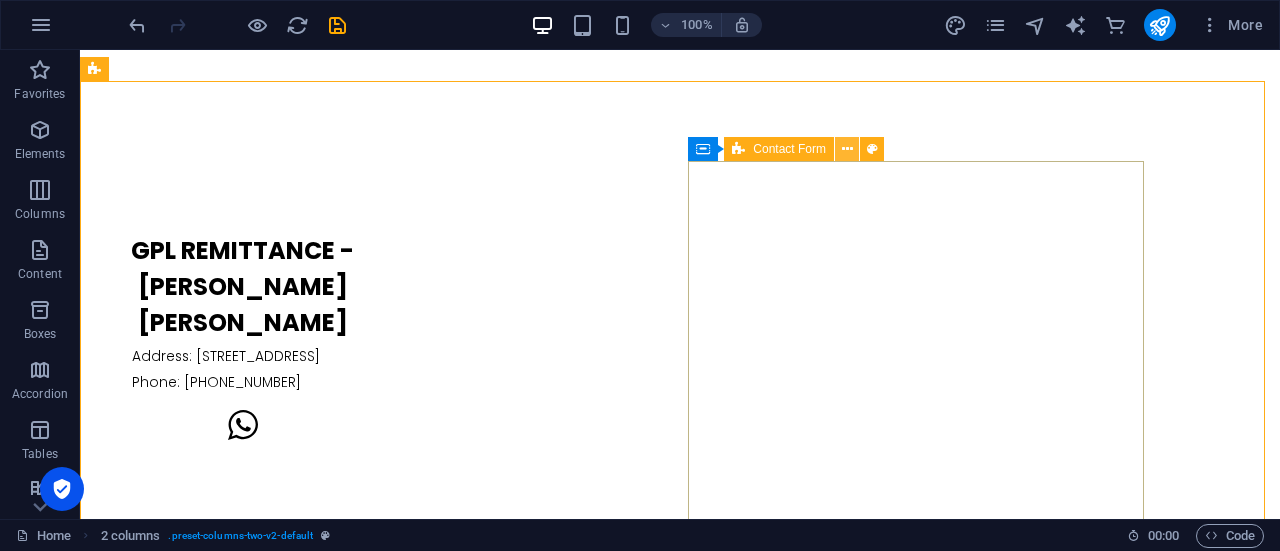 click at bounding box center (847, 149) 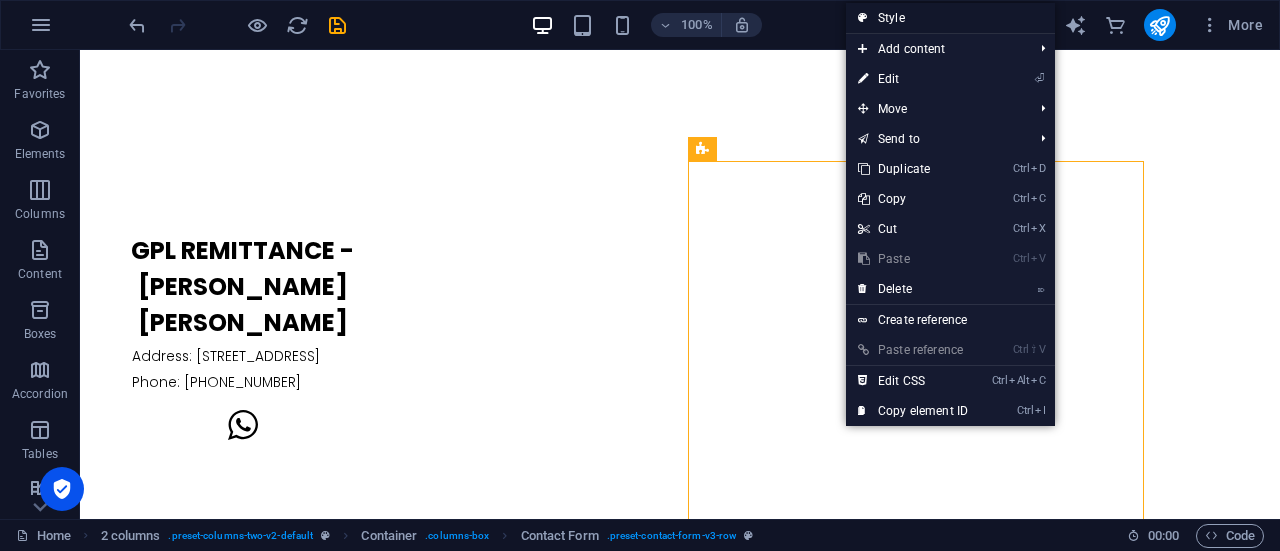 click on "Style" at bounding box center (950, 18) 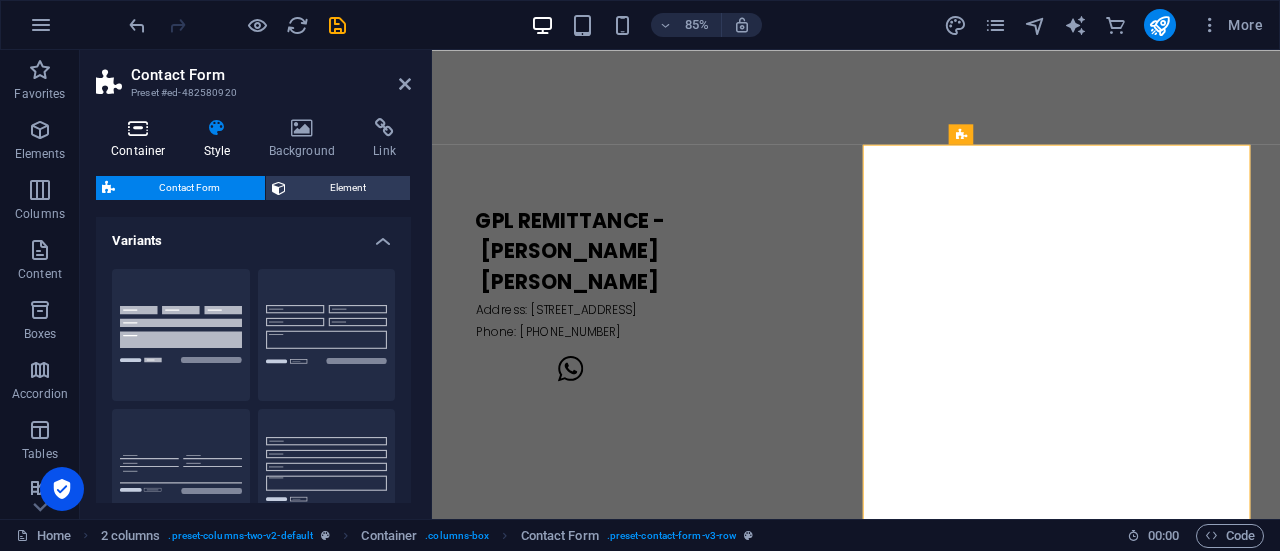 click at bounding box center (138, 128) 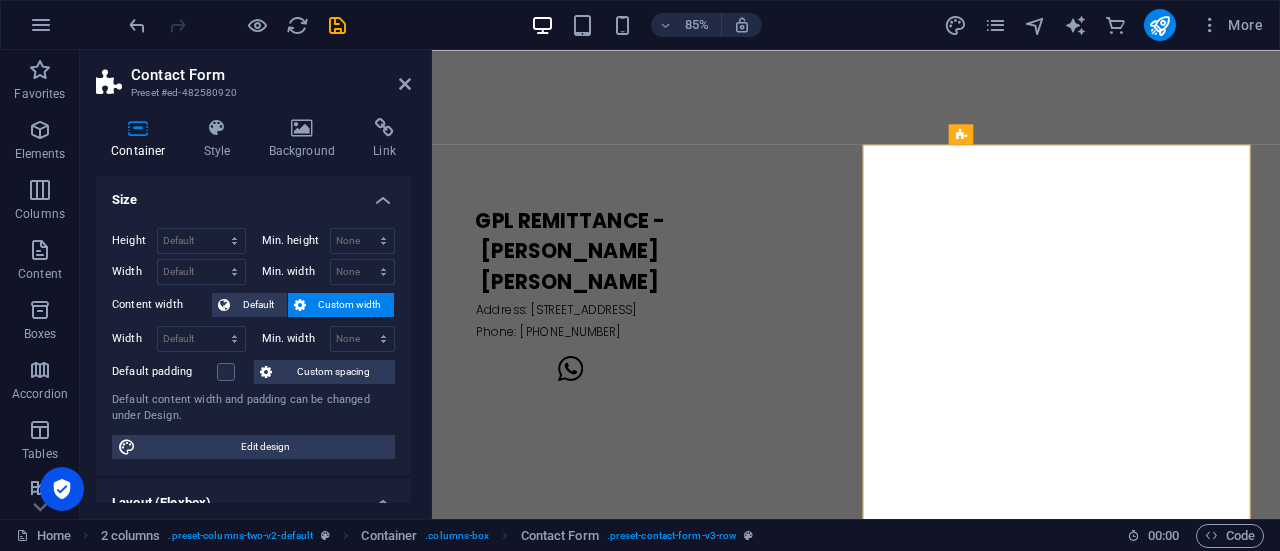 click on "Custom width" at bounding box center [350, 305] 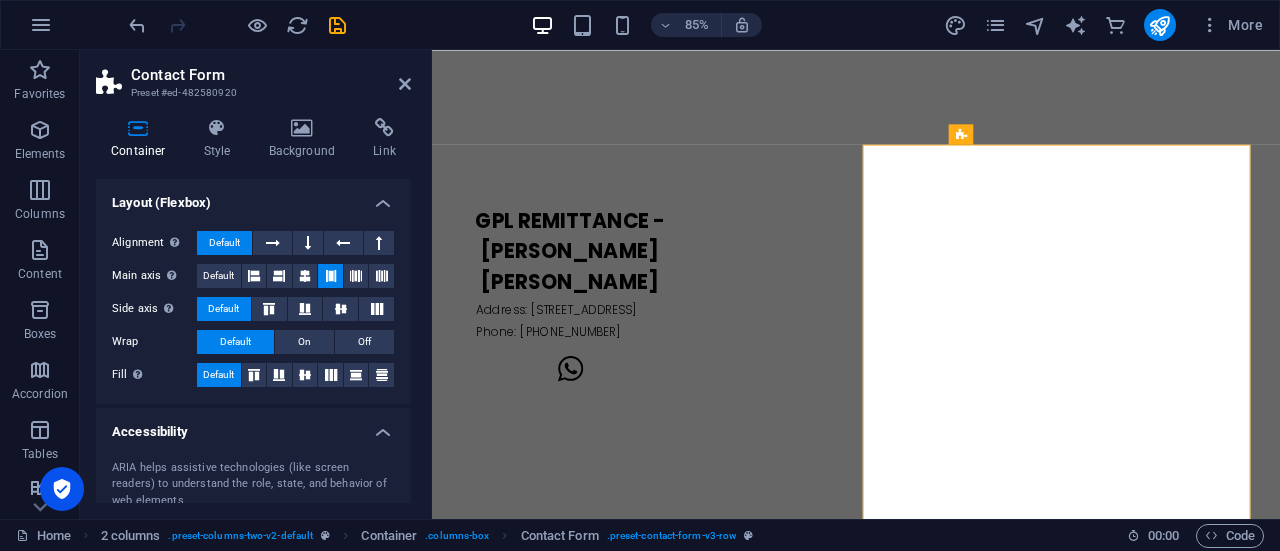 scroll, scrollTop: 479, scrollLeft: 0, axis: vertical 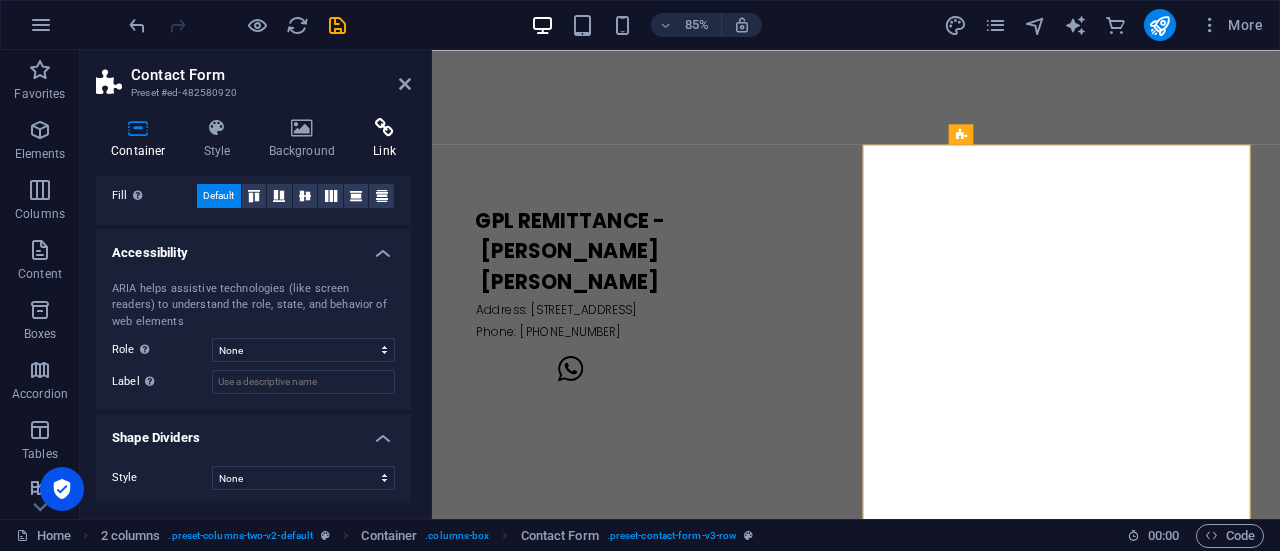 click on "Link" at bounding box center [384, 139] 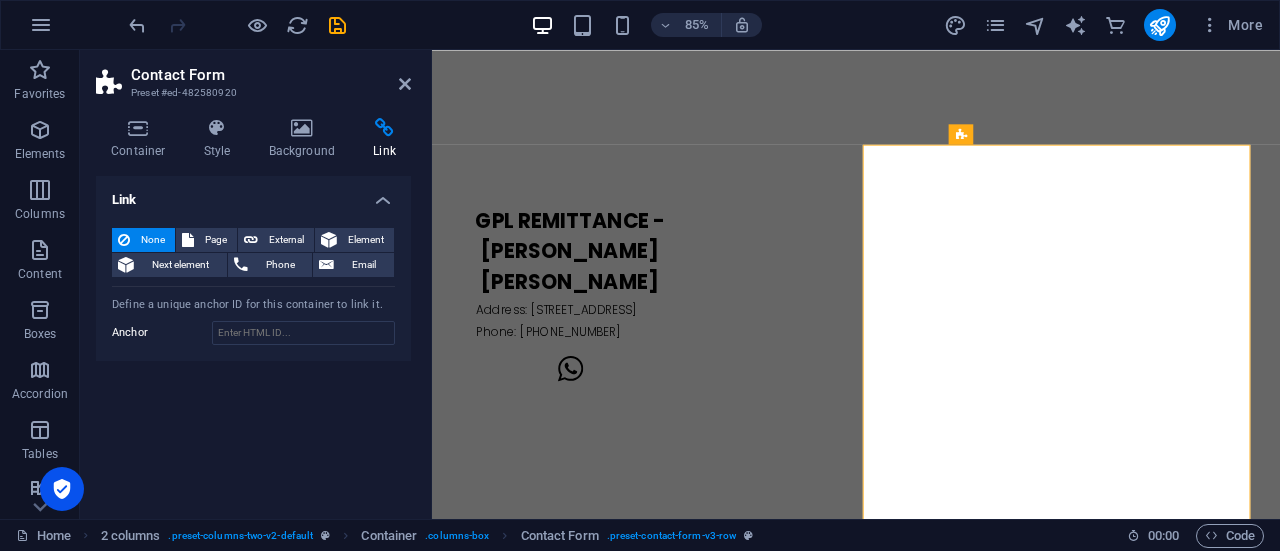 click on "Link" at bounding box center [253, 194] 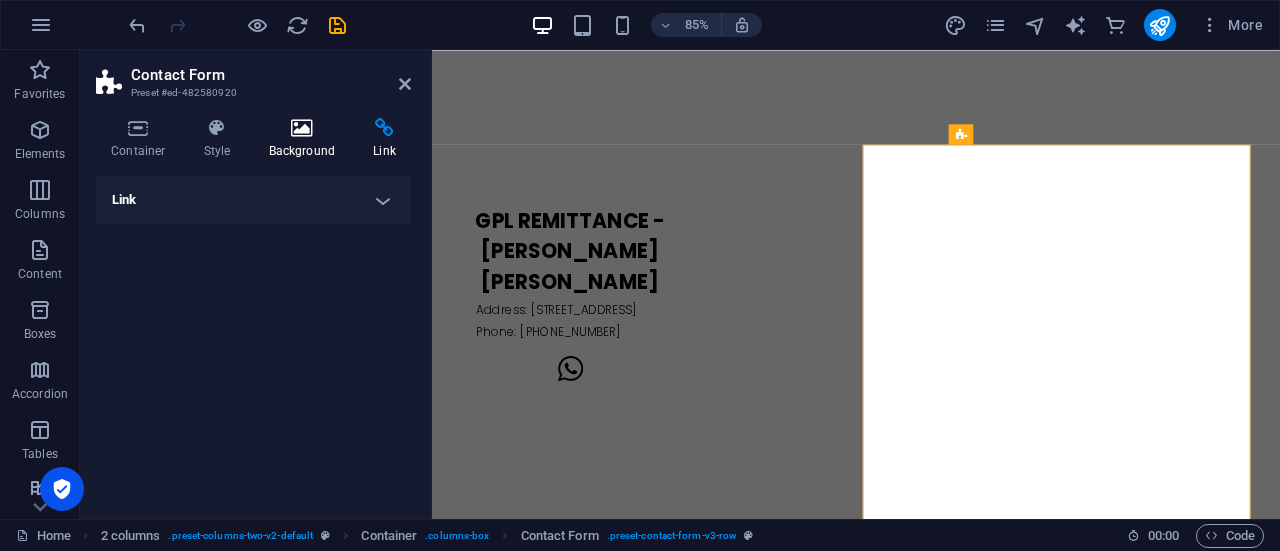 click on "Background" at bounding box center [306, 139] 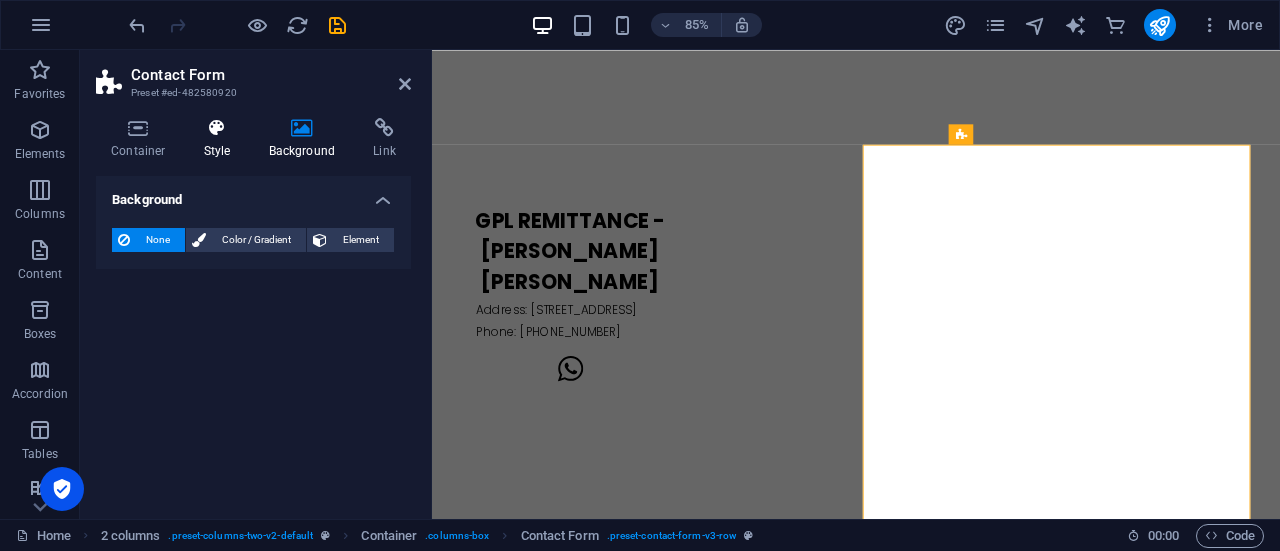 click at bounding box center [217, 128] 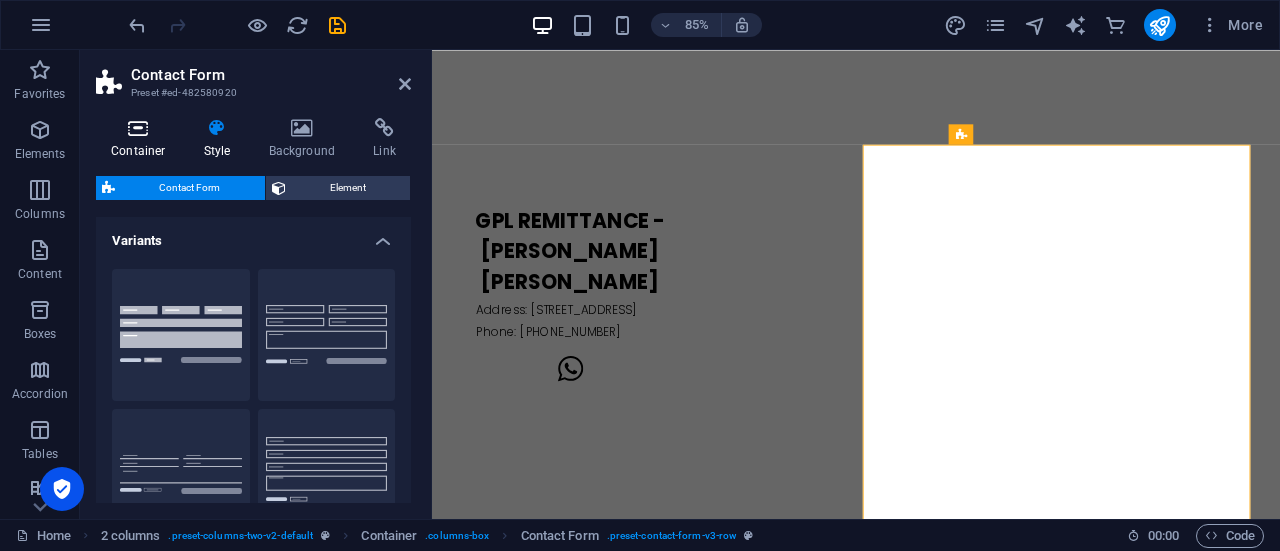 click on "Container" at bounding box center (142, 139) 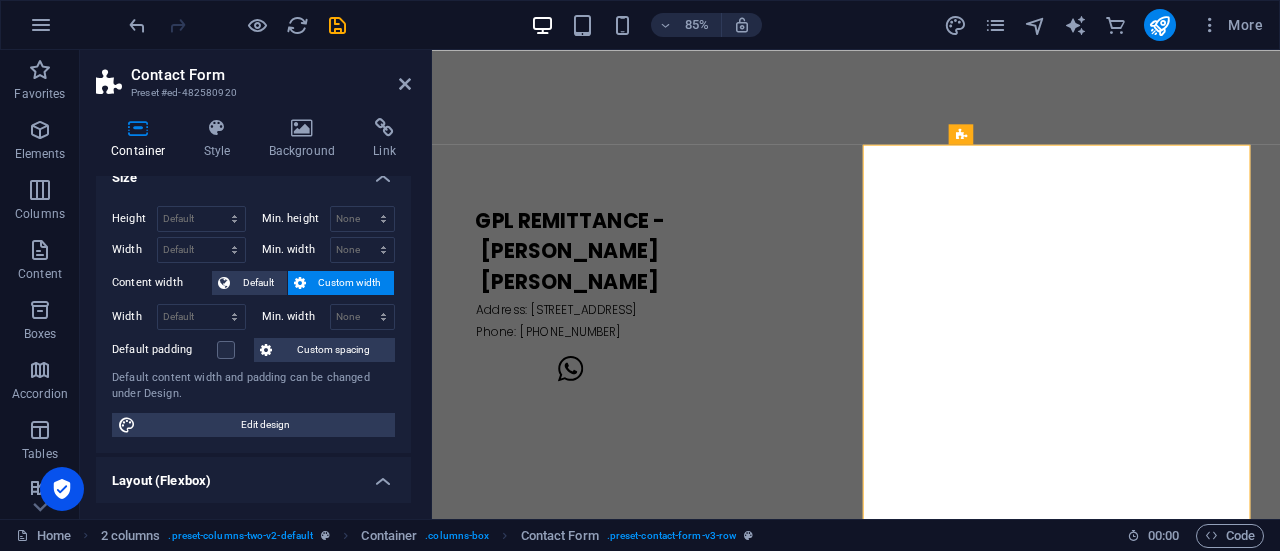 scroll, scrollTop: 0, scrollLeft: 0, axis: both 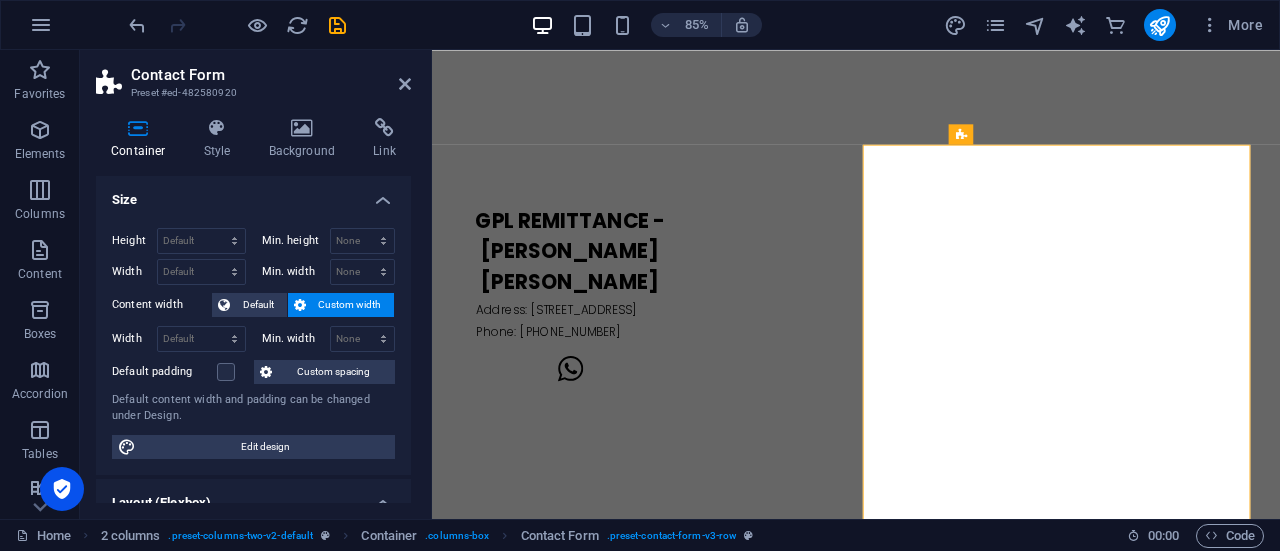 click on "Height Default px rem % vh vw Min. height None px rem % vh vw Width Default px rem % em vh vw Min. width None px rem % vh vw Content width Default Custom width Width Default px rem % em vh vw Min. width None px rem % vh vw Default padding Custom spacing Default content width and padding can be changed under Design. Edit design" at bounding box center (253, 343) 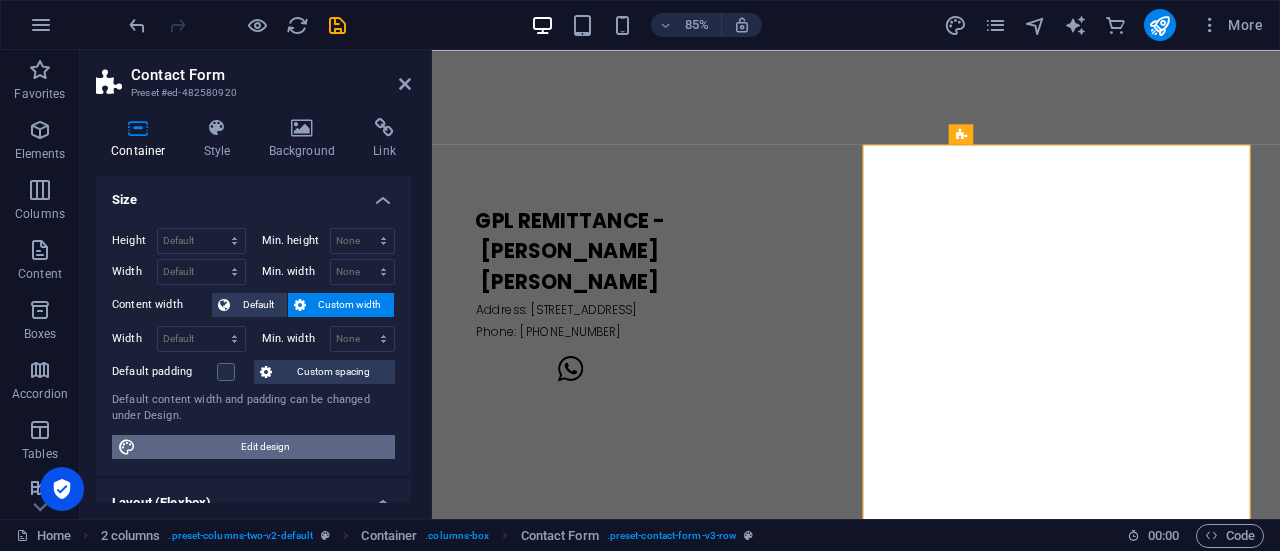 drag, startPoint x: 303, startPoint y: 451, endPoint x: 1188, endPoint y: 27, distance: 981.3262 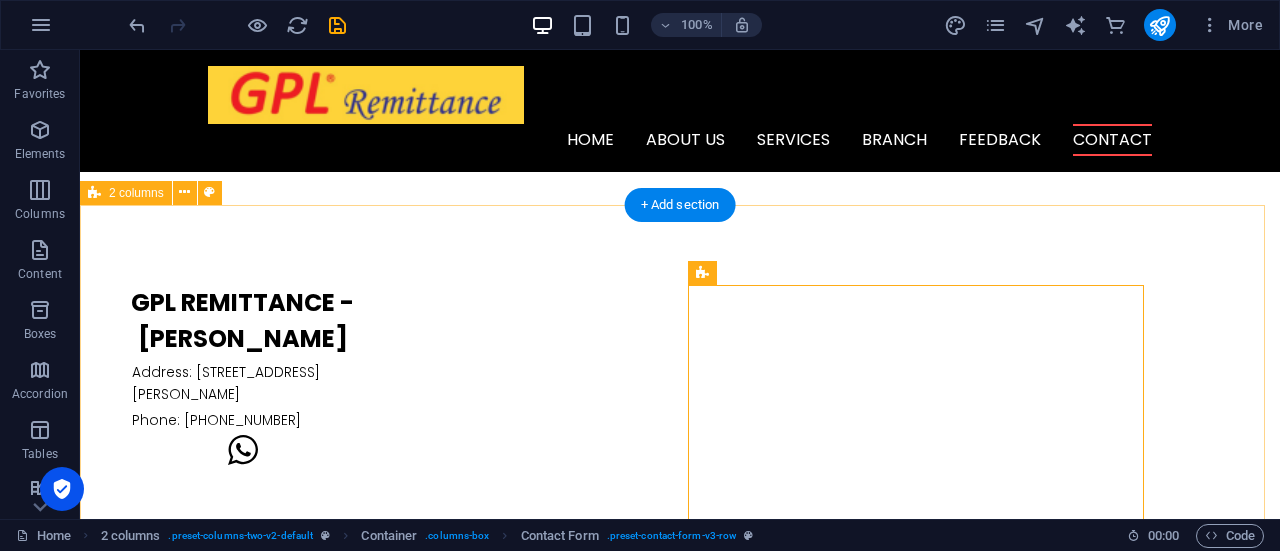 scroll, scrollTop: 5318, scrollLeft: 0, axis: vertical 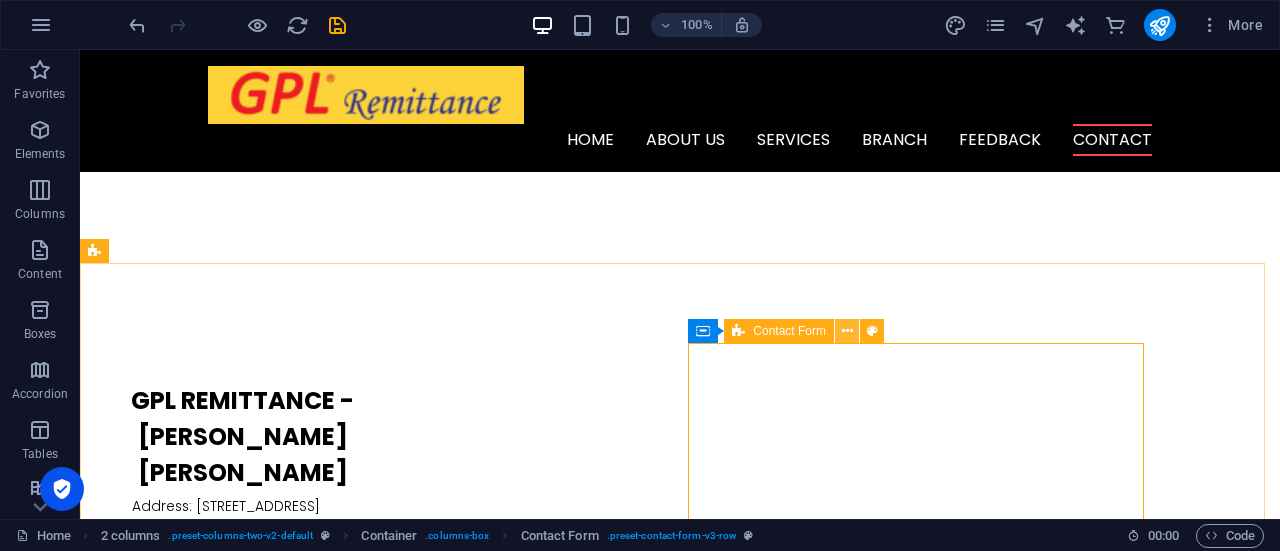 click at bounding box center [847, 331] 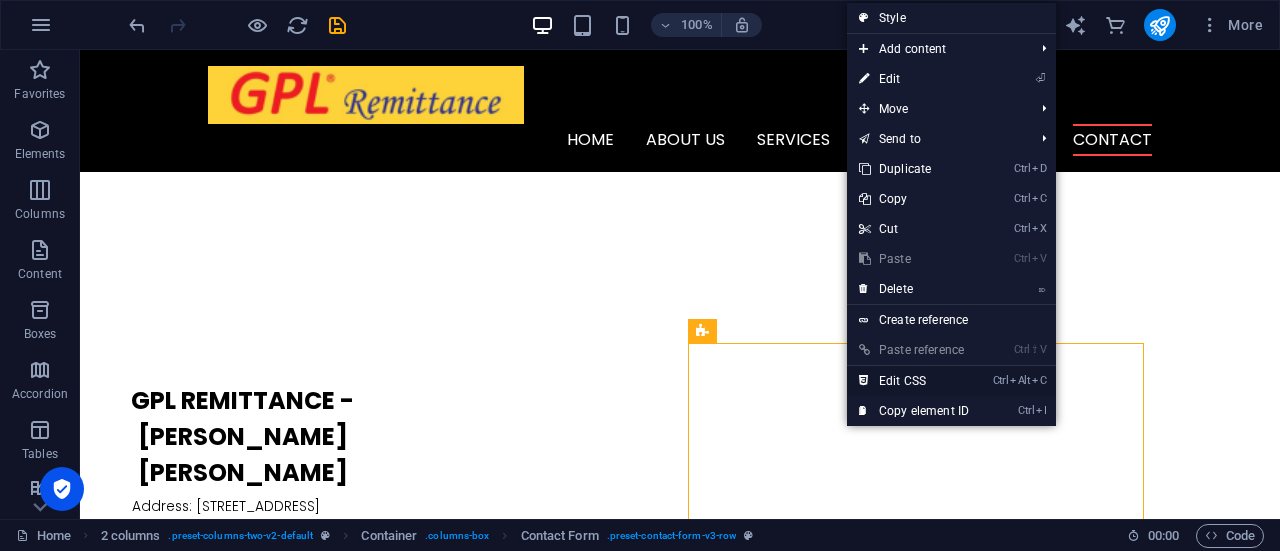 click on "Ctrl Alt C  Edit CSS" at bounding box center [914, 381] 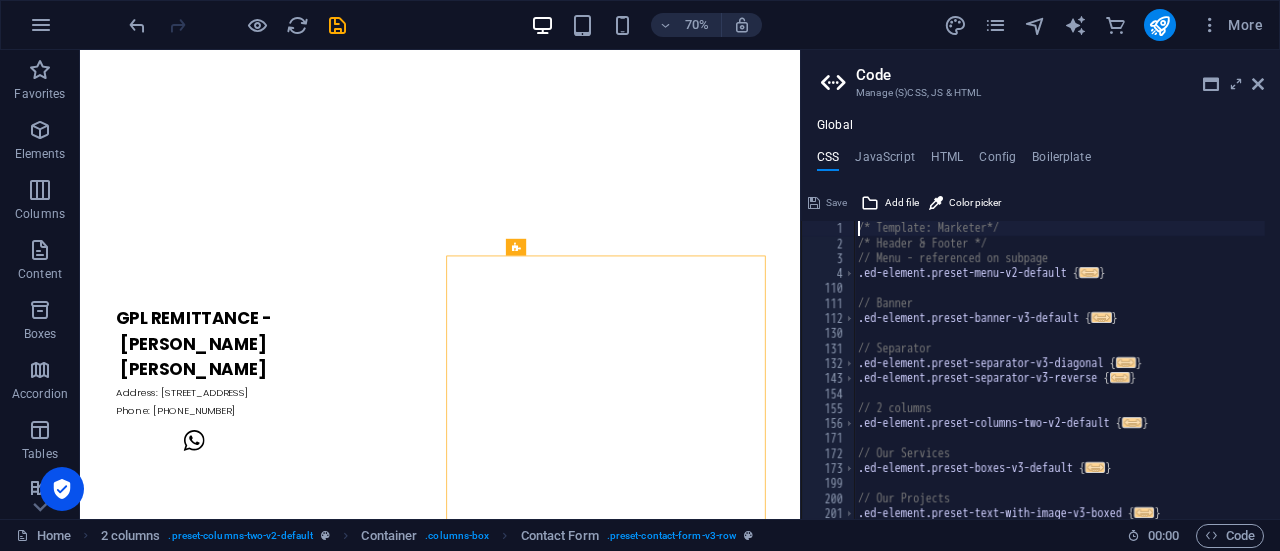 type on "@include contact-form-v3(" 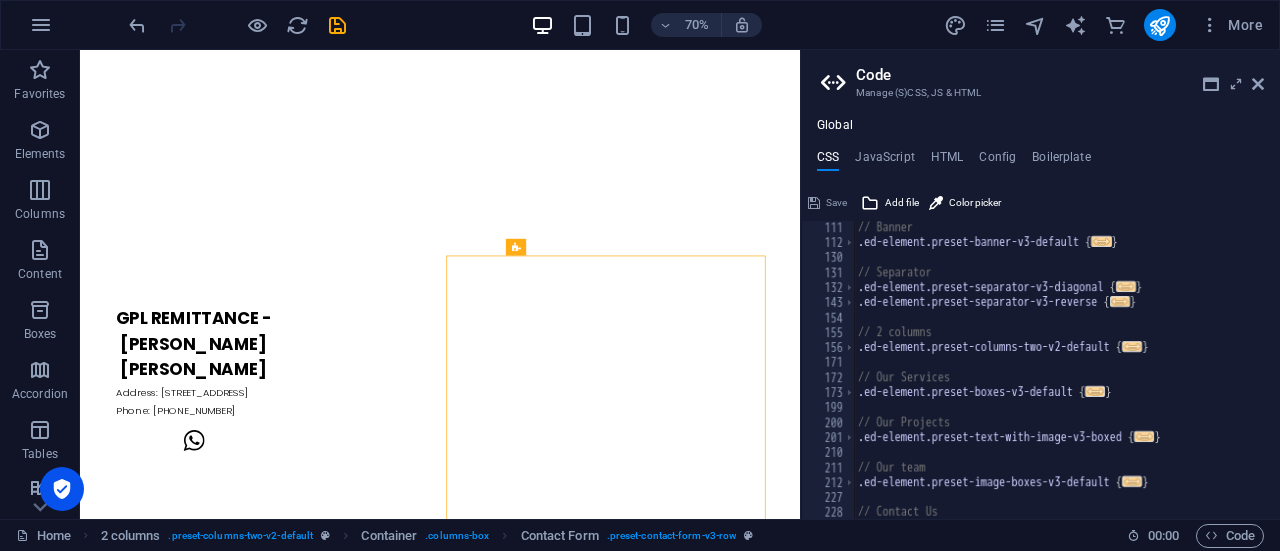 scroll, scrollTop: 76, scrollLeft: 0, axis: vertical 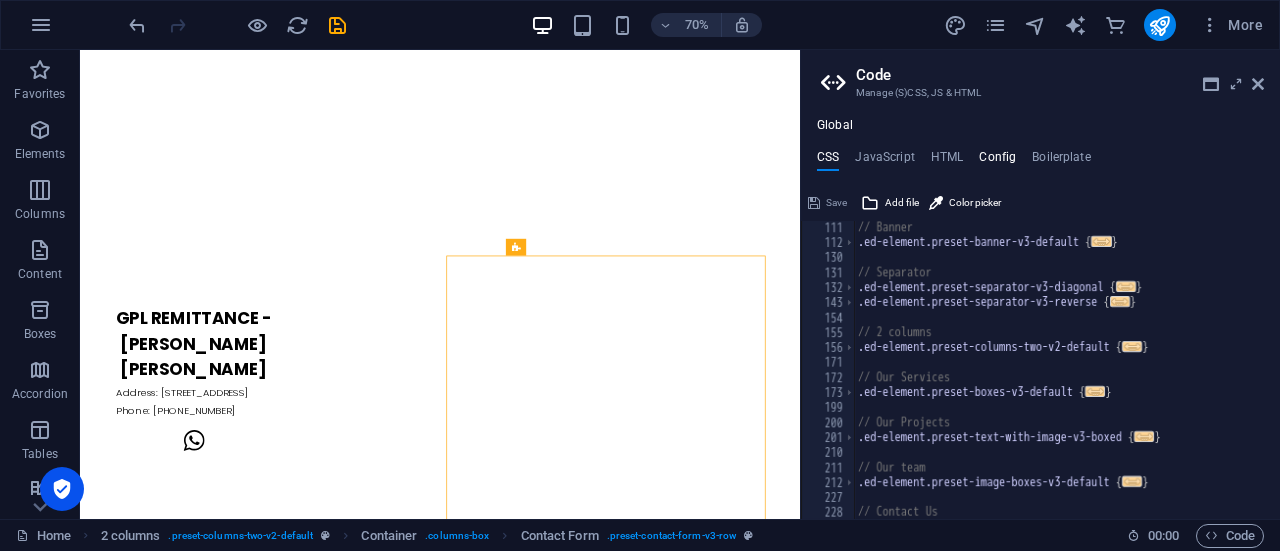 click on "Config" at bounding box center (997, 161) 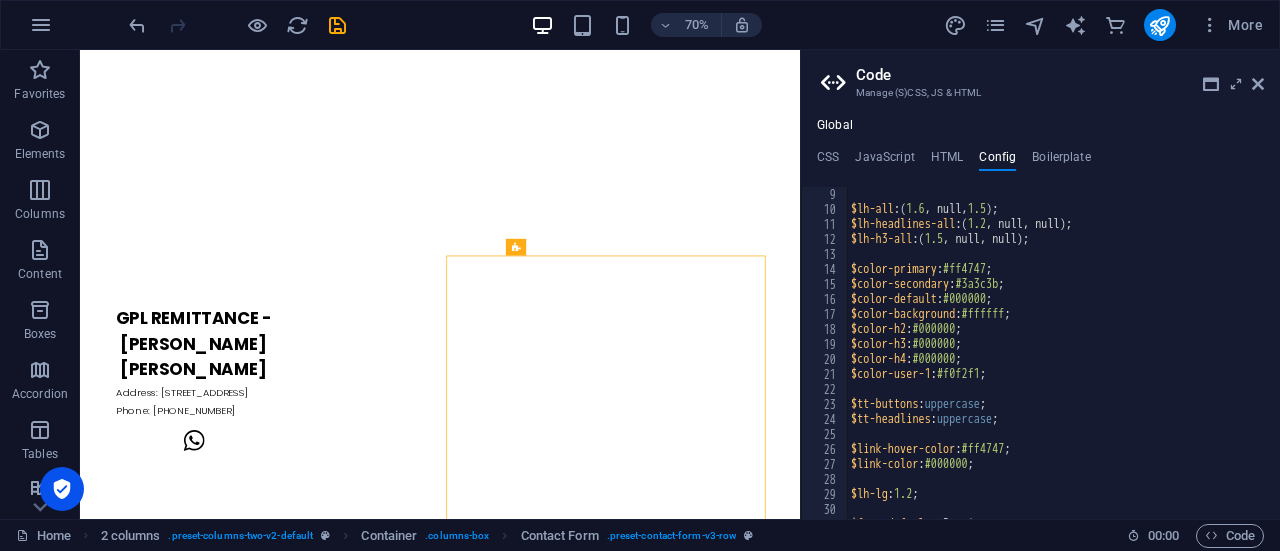 scroll, scrollTop: 180, scrollLeft: 0, axis: vertical 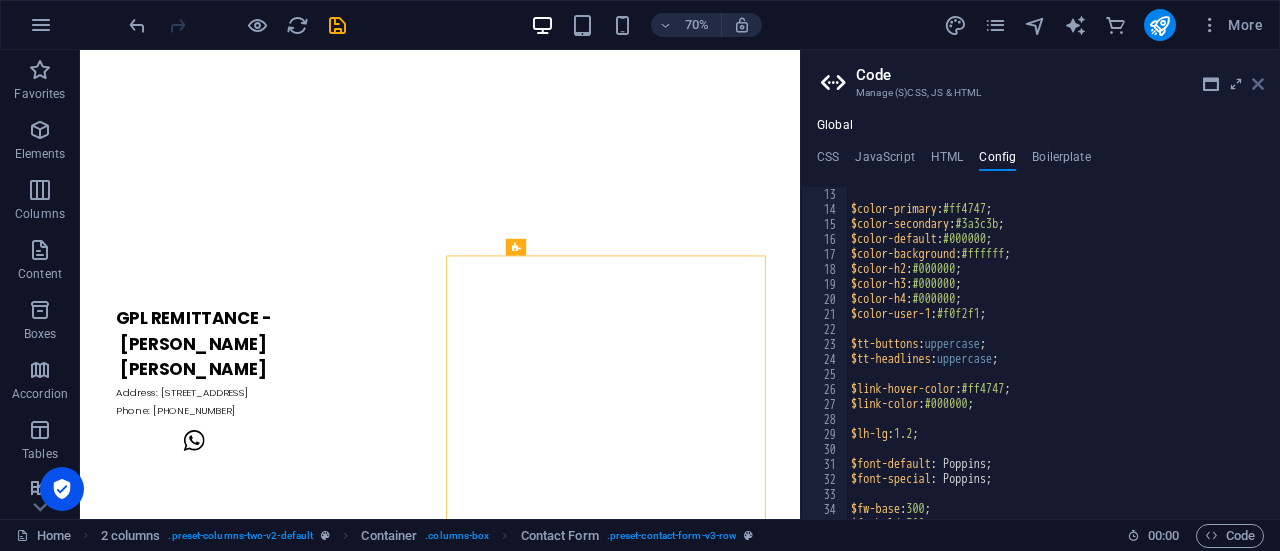 click at bounding box center [1258, 84] 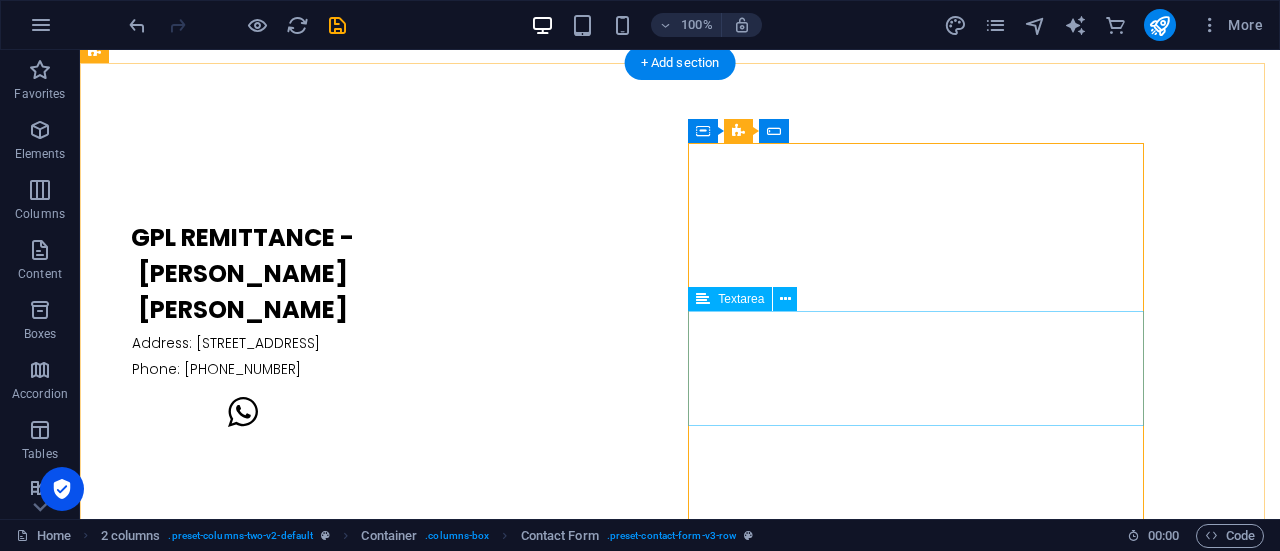 scroll, scrollTop: 5518, scrollLeft: 0, axis: vertical 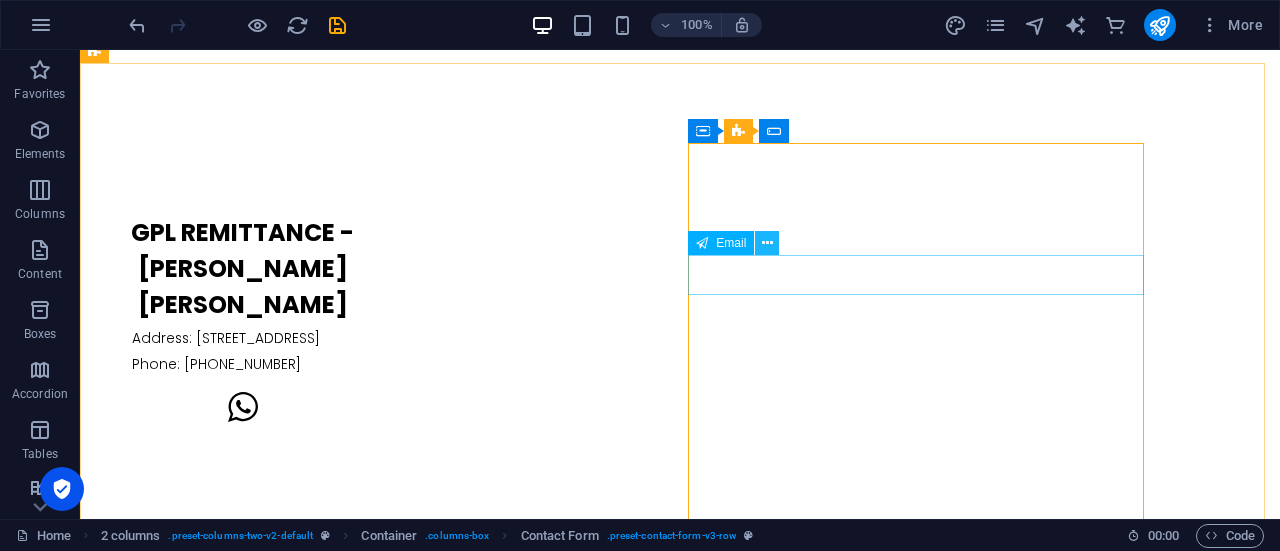 click at bounding box center (767, 243) 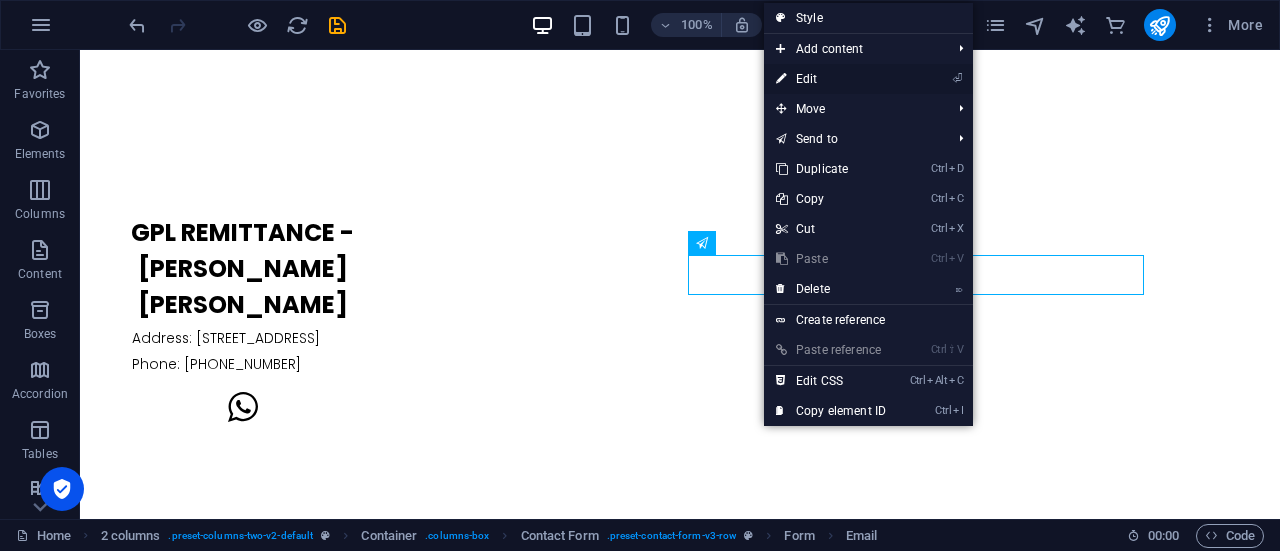 click on "⏎  Edit" at bounding box center (831, 79) 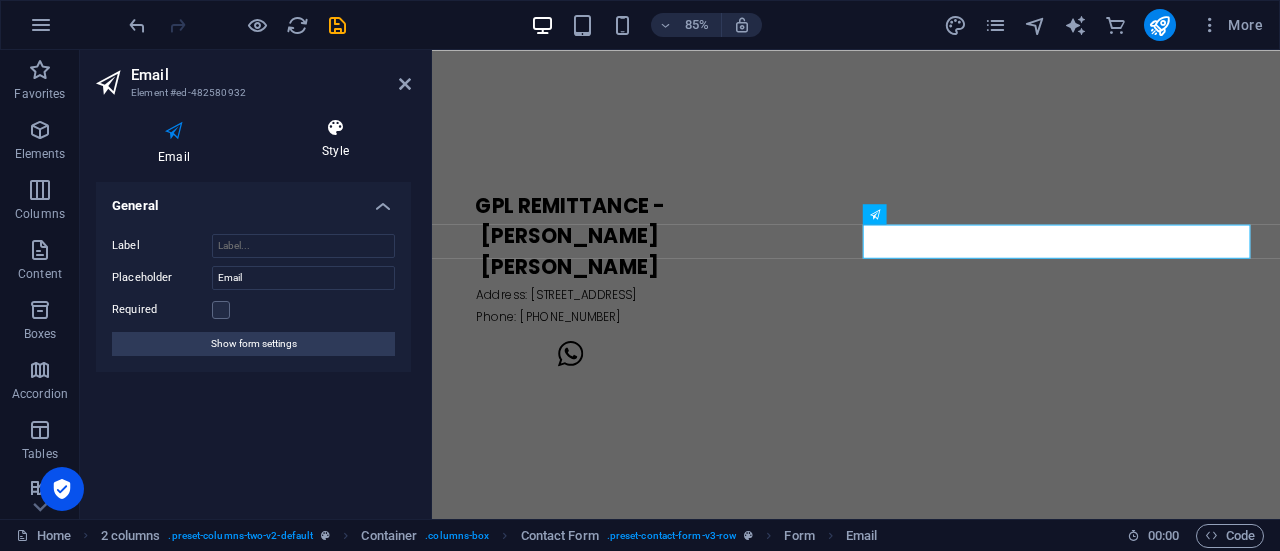 click on "Style" at bounding box center (335, 139) 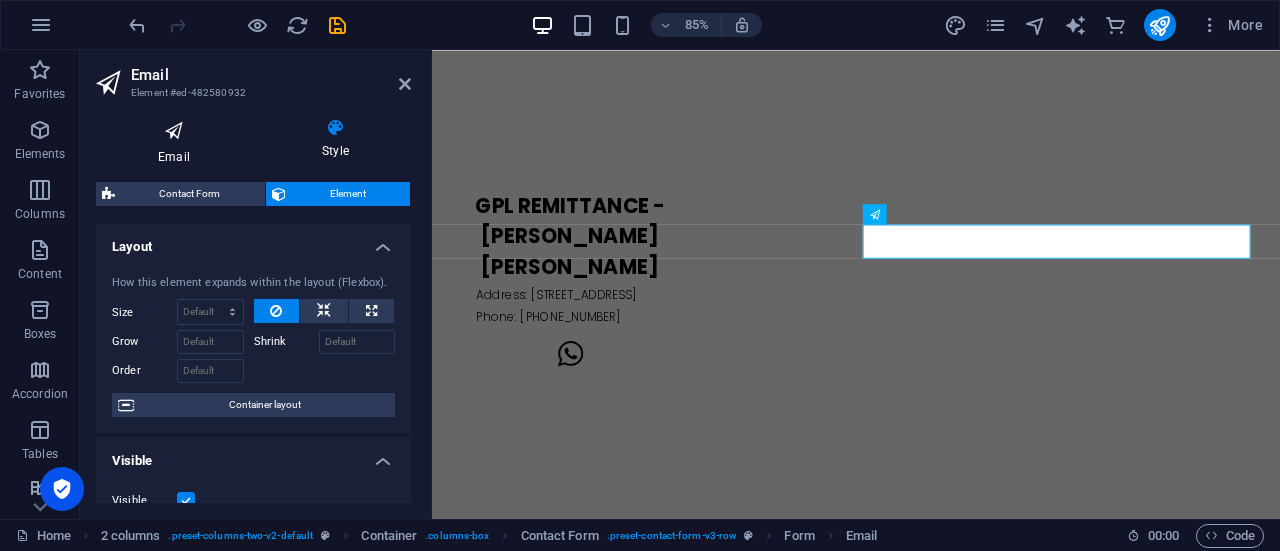click at bounding box center [174, 131] 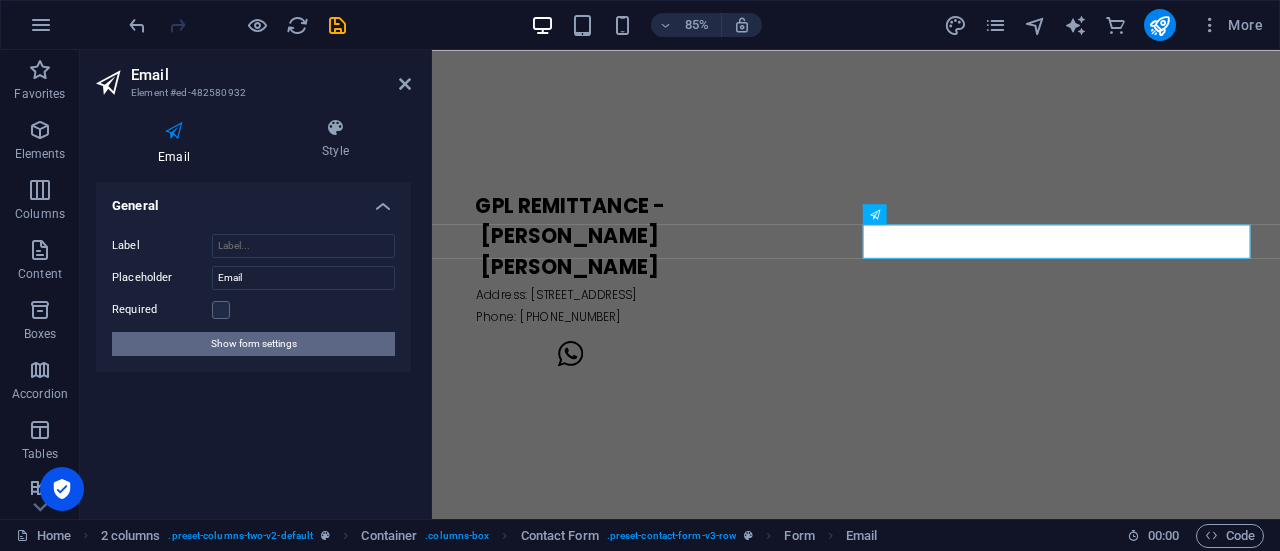 click on "Show form settings" at bounding box center [254, 344] 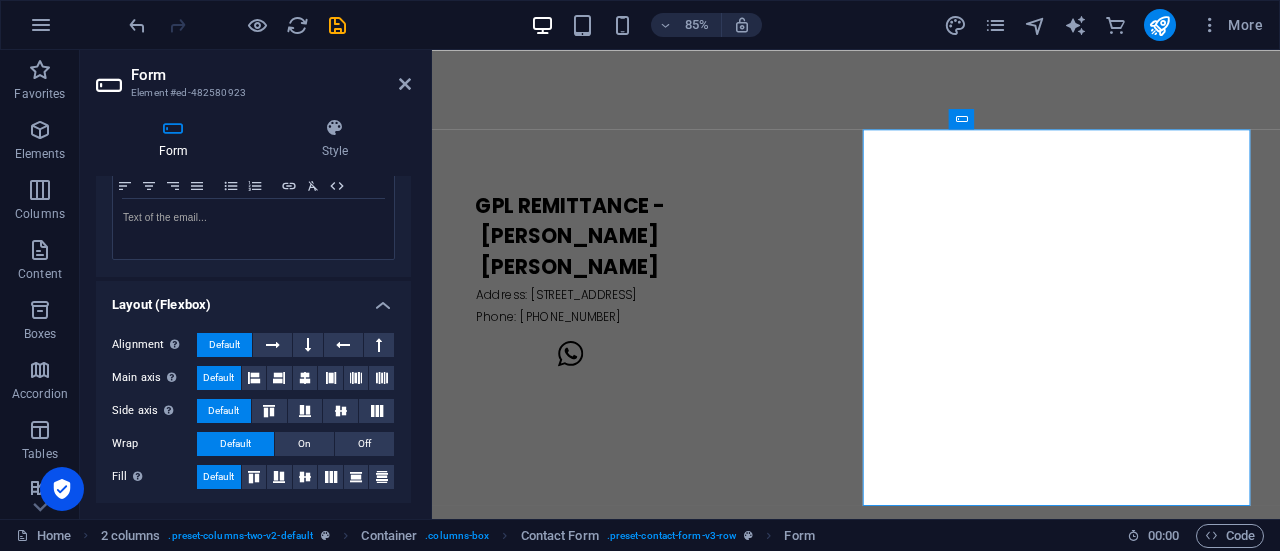 scroll, scrollTop: 575, scrollLeft: 0, axis: vertical 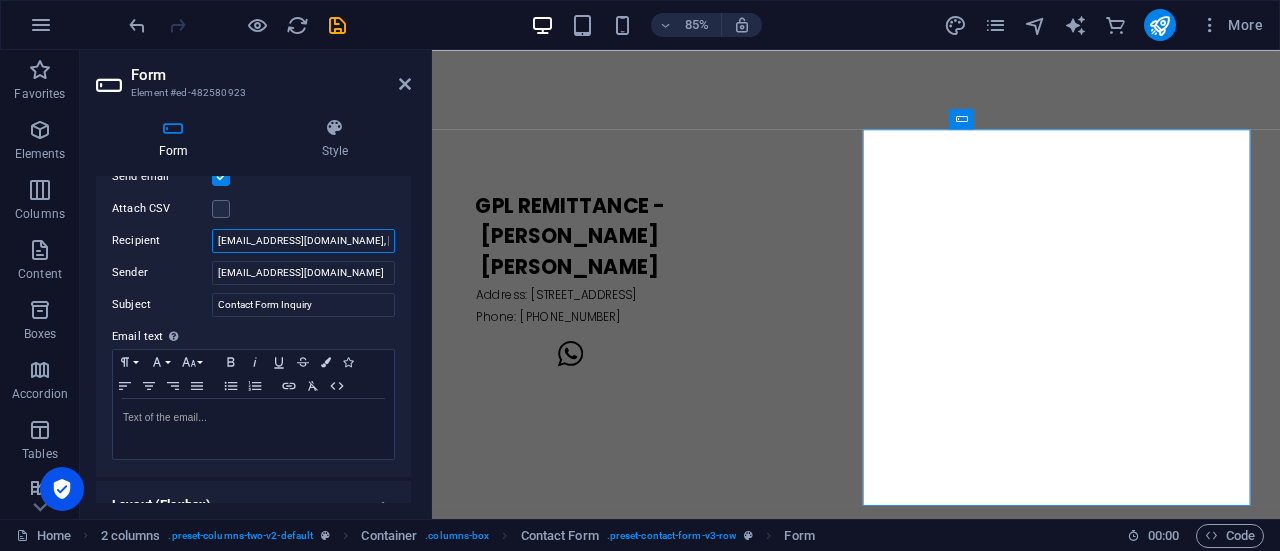 click on "info@gplremittance.com.my, shuhaib@gplremittance.com.my" at bounding box center (303, 241) 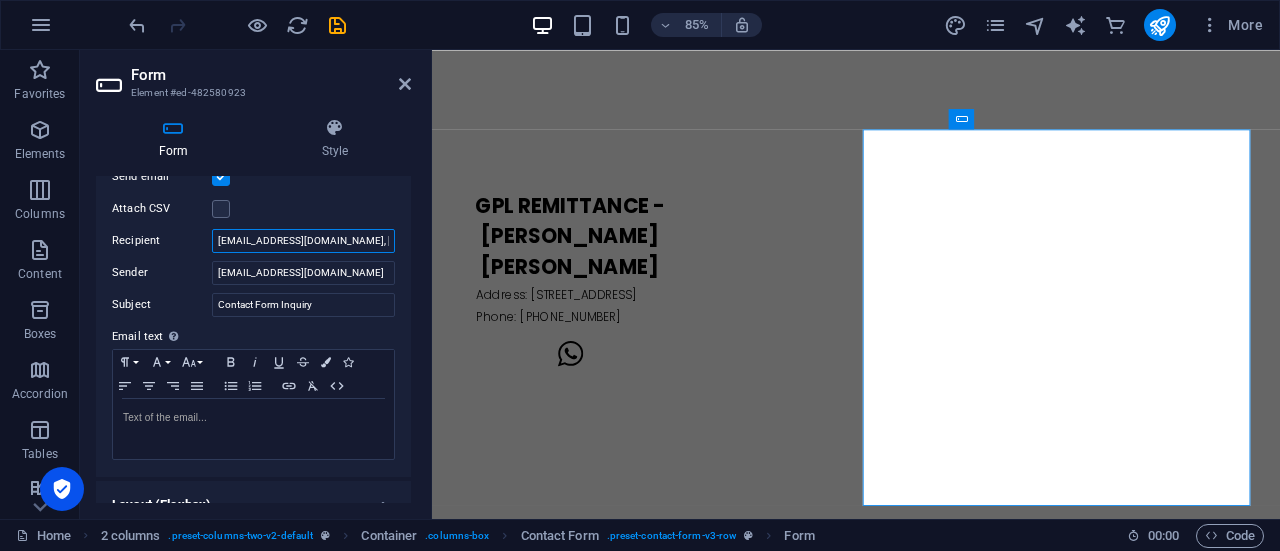 scroll, scrollTop: 0, scrollLeft: 106, axis: horizontal 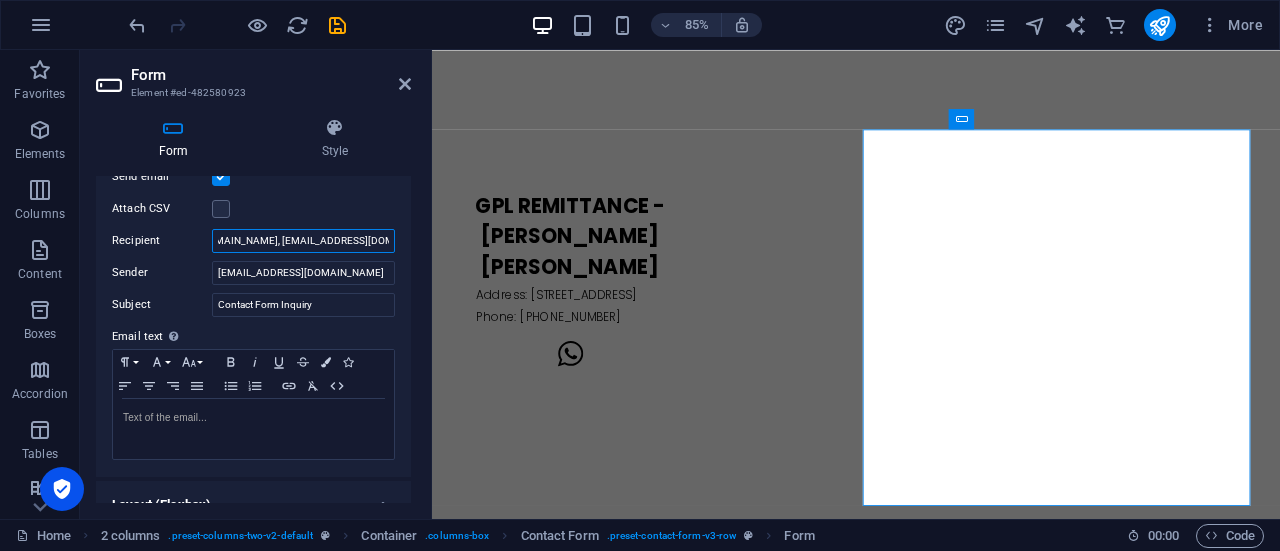 drag, startPoint x: 346, startPoint y: 243, endPoint x: 428, endPoint y: 237, distance: 82.219215 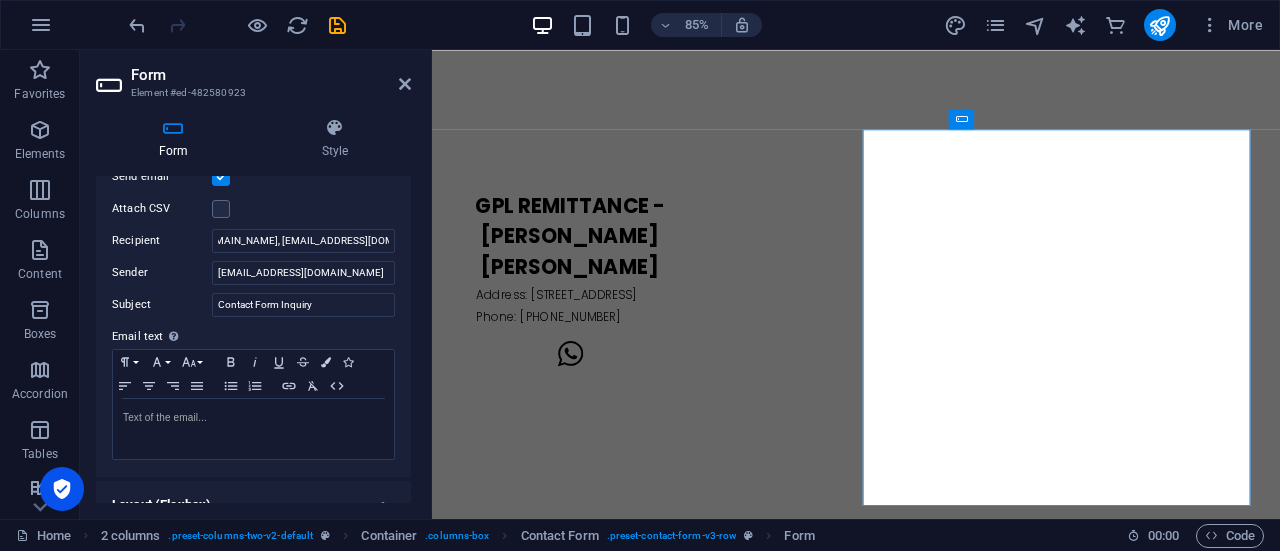 scroll, scrollTop: 0, scrollLeft: 0, axis: both 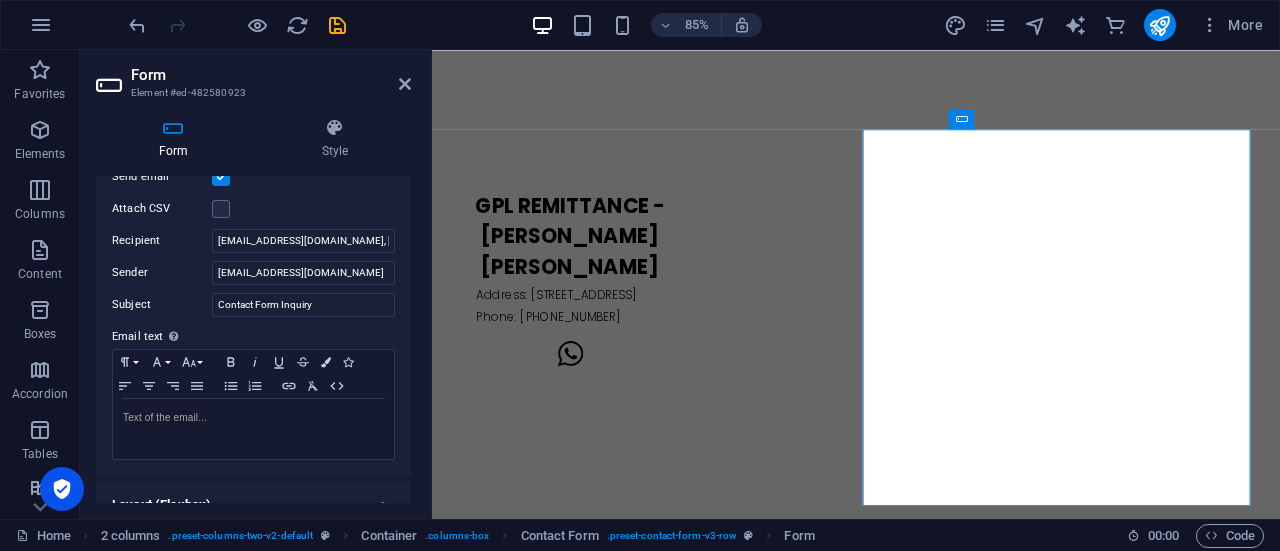 click on "Send email Attach CSV Recipient info@gplremittance.com.my, shuhaib@gplremittance.com.my Sender itsupport@gplremittance.com.my Subject Contact Form Inquiry Email text Define text to be sent if form inputs should be sent by email. Paragraph Format Normal Heading 1 Heading 2 Heading 3 Heading 4 Heading 5 Heading 6 Code Font Family Arial Georgia Impact Tahoma Times New Roman Verdana Font Size 8 9 10 11 12 14 18 24 30 36 48 60 72 96 Bold Italic Underline Strikethrough Colors Icons Align Left Align Center Align Right Align Justify Unordered List Ordered List Insert Link Clear Formatting HTML Text of the email..." at bounding box center (253, 313) 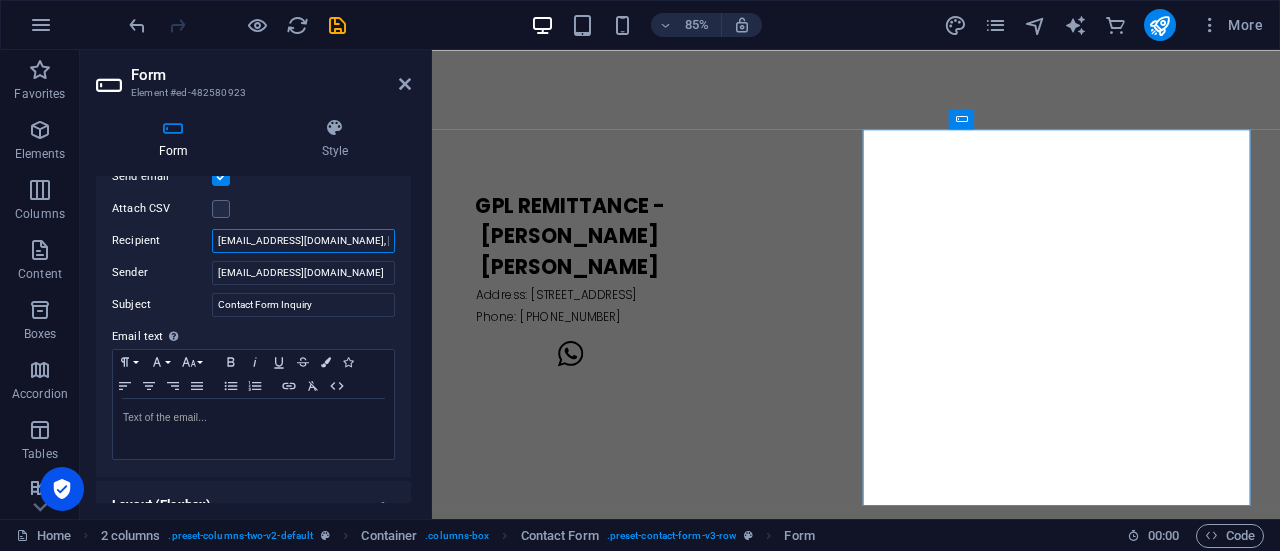 click on "info@gplremittance.com.my, shuhaib@gplremittance.com.my" at bounding box center (303, 241) 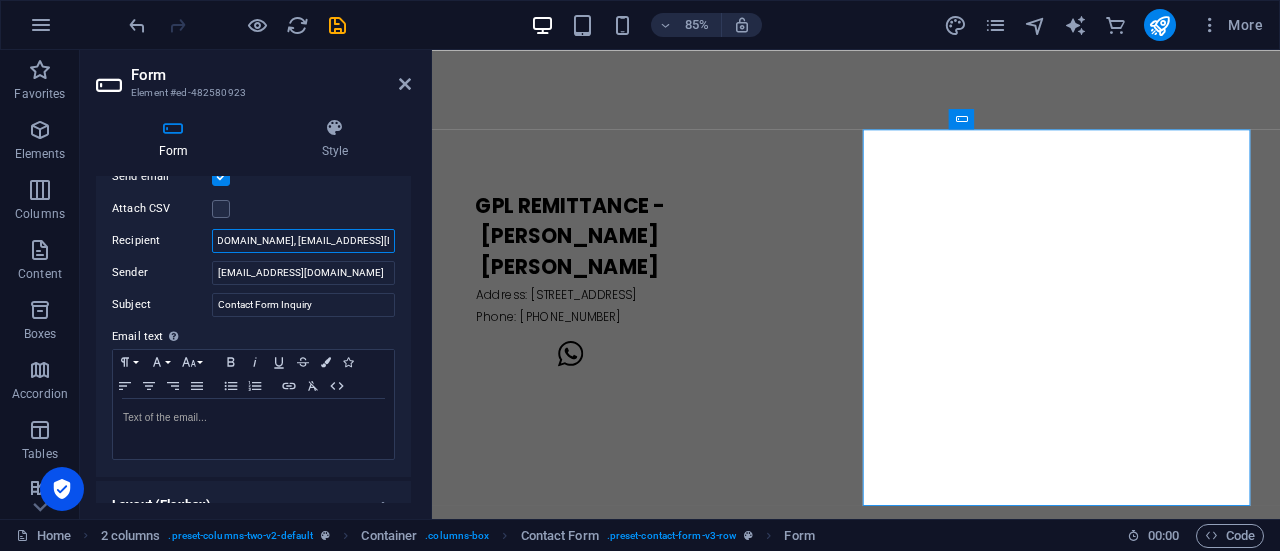 scroll, scrollTop: 0, scrollLeft: 106, axis: horizontal 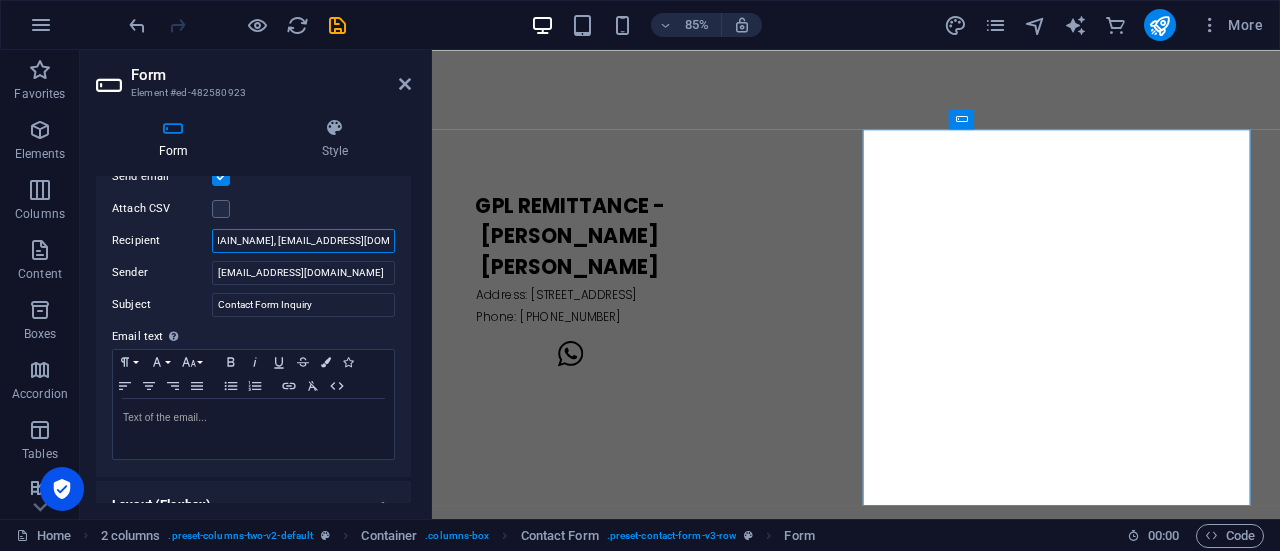 paste on "shuhaib@gplremittance.com.my" 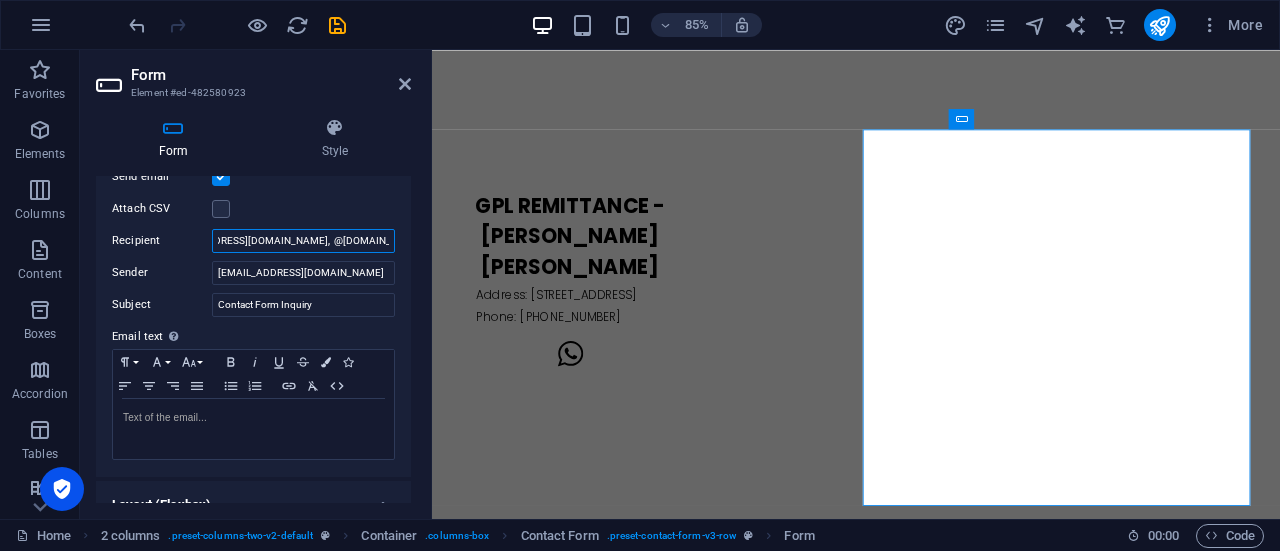 scroll, scrollTop: 0, scrollLeft: 221, axis: horizontal 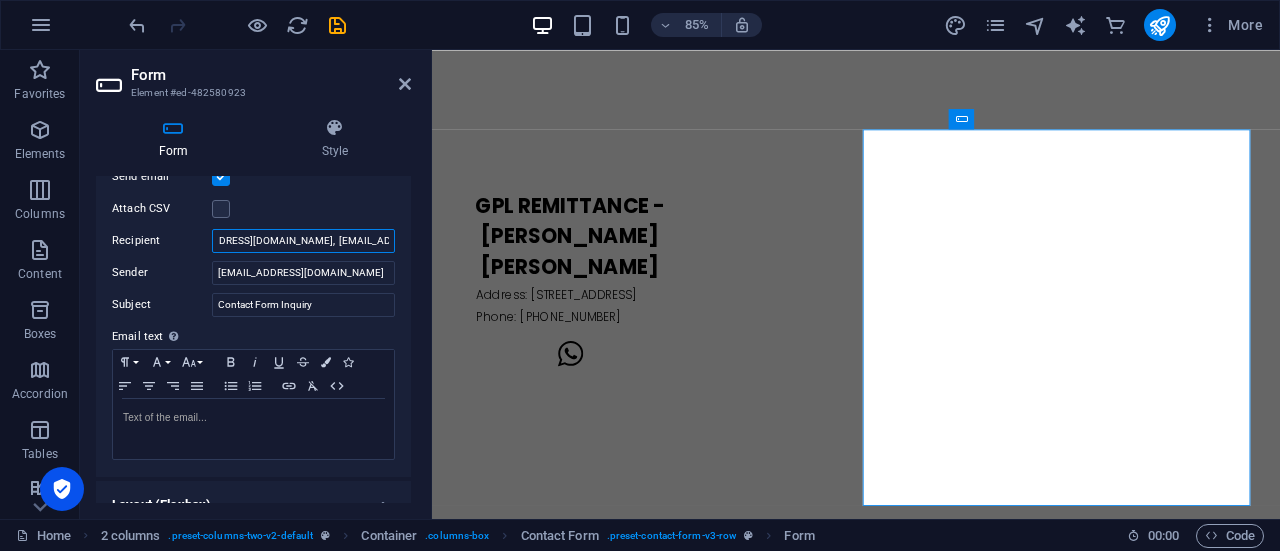 click on "info@gplremittance.com.my, shuhaib@gplremittance.com.my,  spport@gplremittance.com.my" at bounding box center (303, 241) 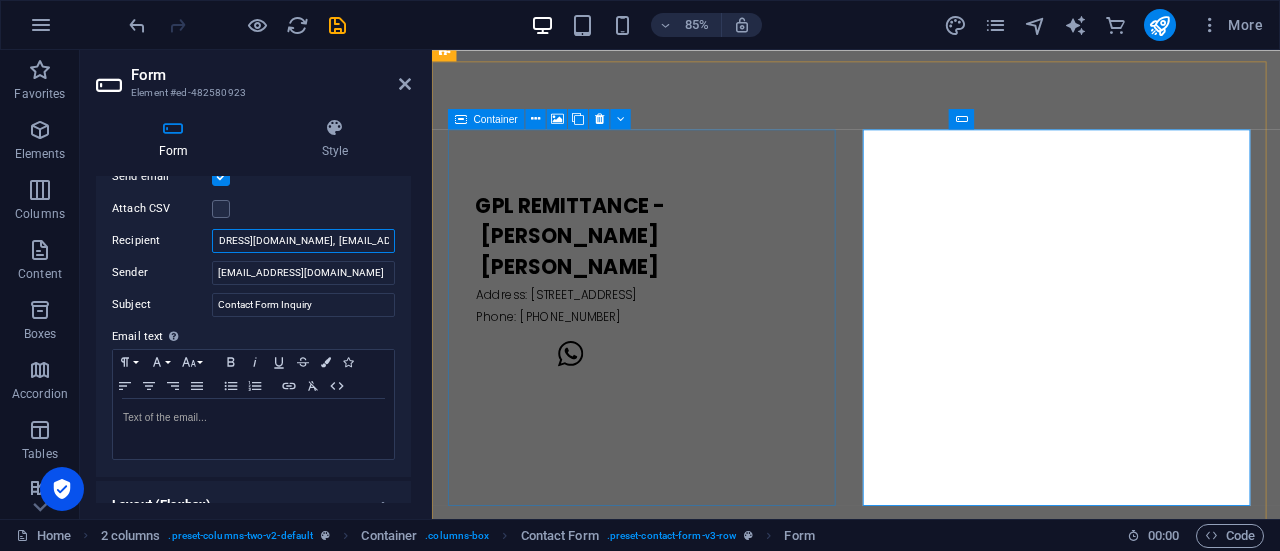 type on "info@gplremittance.com.my, shuhaib@gplremittance.com.my,  support@gplremittance.com.my" 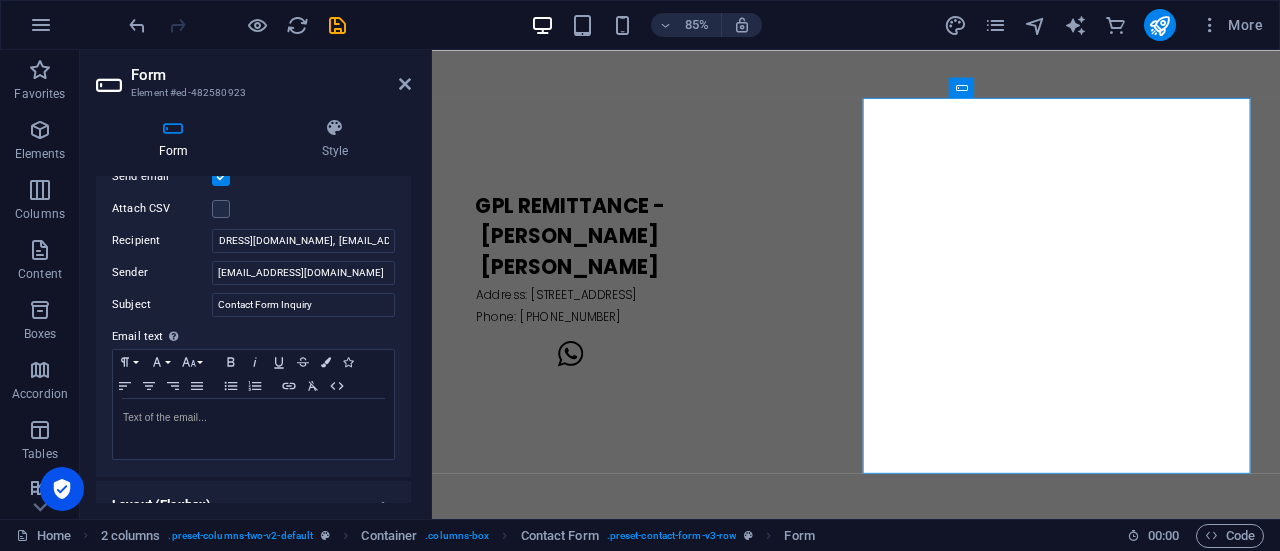 scroll, scrollTop: 0, scrollLeft: 0, axis: both 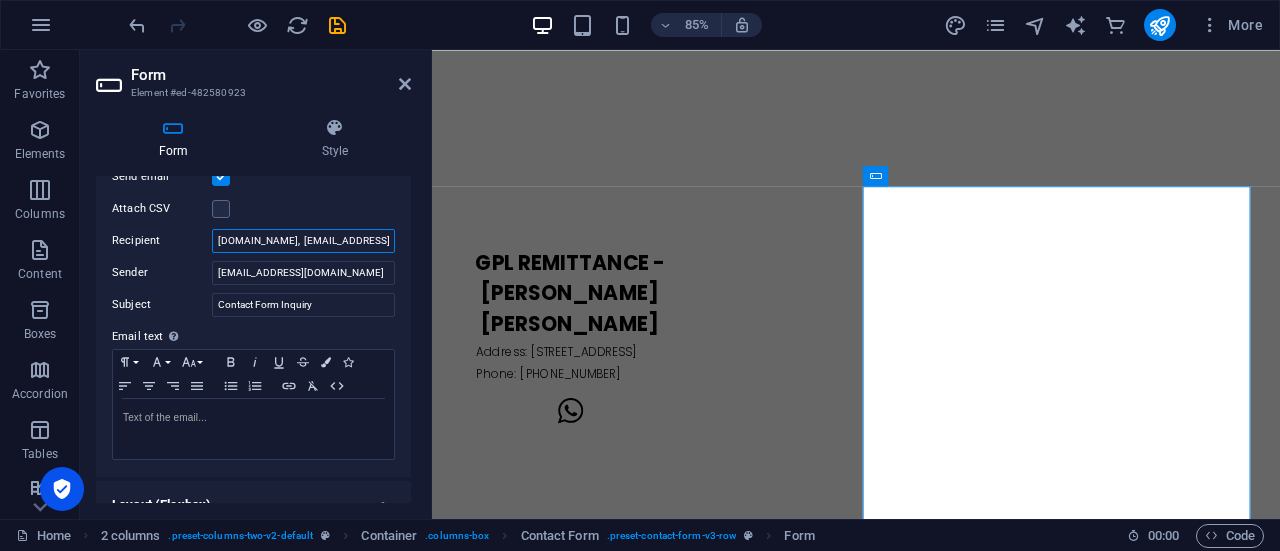 drag, startPoint x: 364, startPoint y: 241, endPoint x: 412, endPoint y: 240, distance: 48.010414 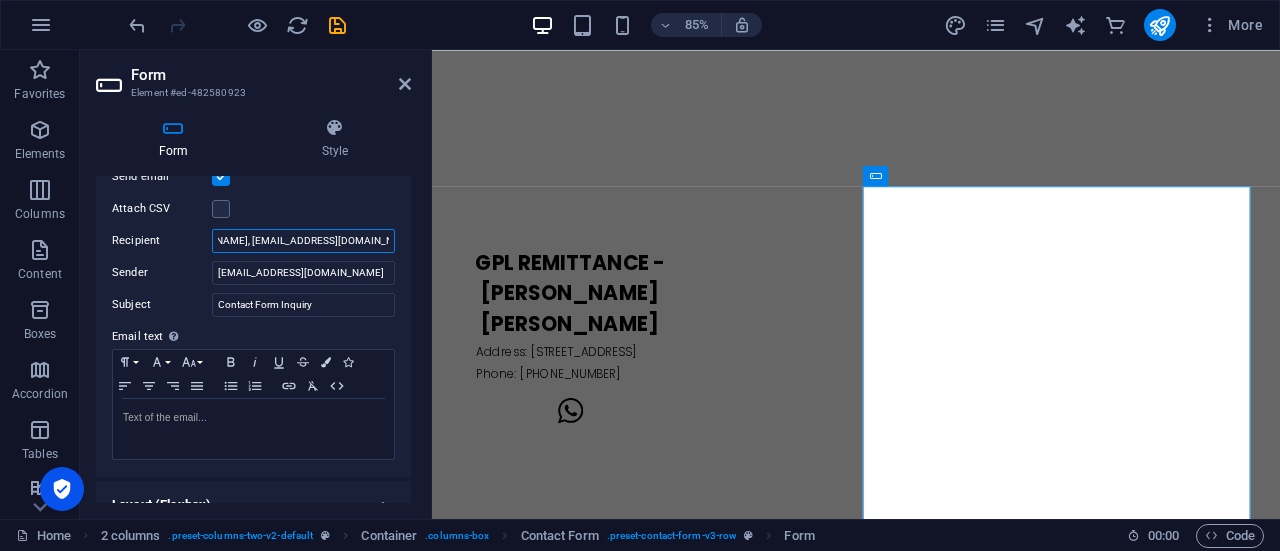 scroll, scrollTop: 0, scrollLeft: 0, axis: both 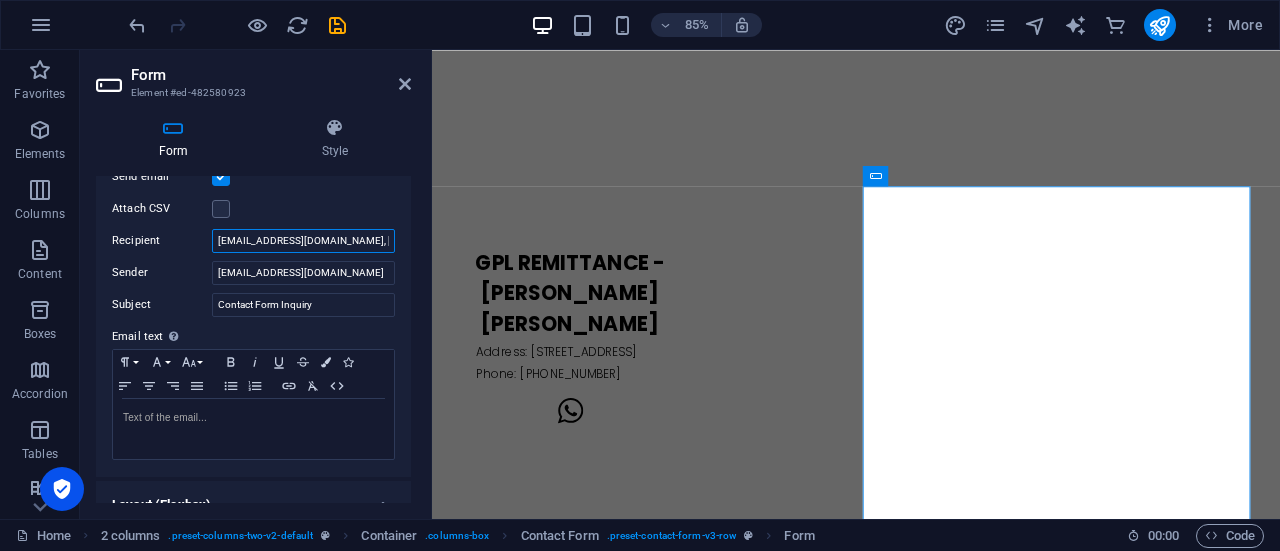 drag, startPoint x: 328, startPoint y: 243, endPoint x: 188, endPoint y: 235, distance: 140.22838 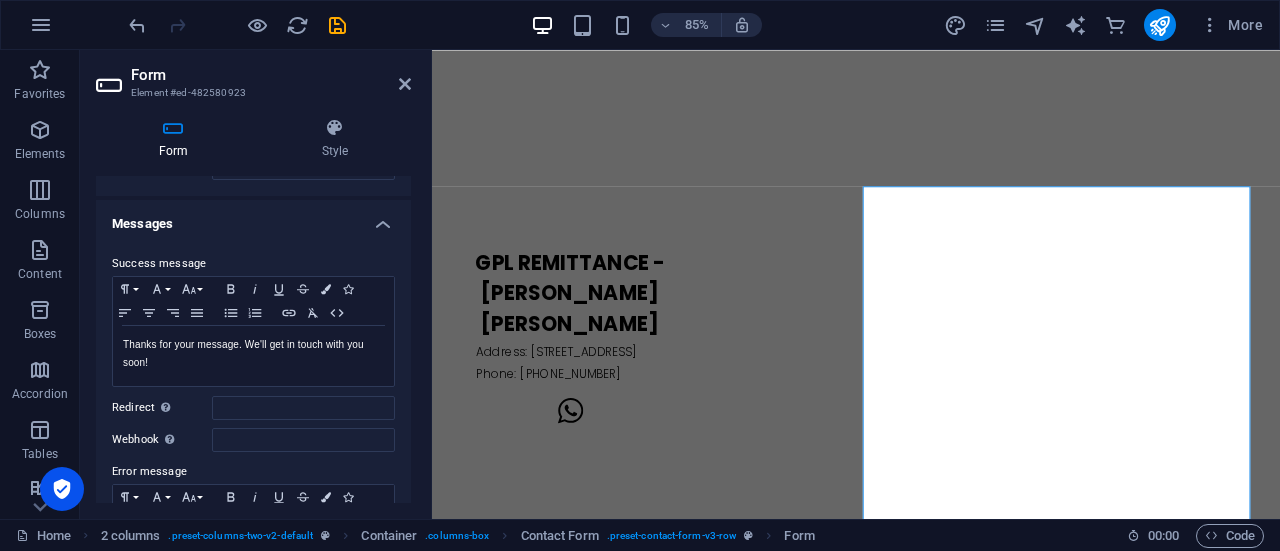 scroll, scrollTop: 0, scrollLeft: 0, axis: both 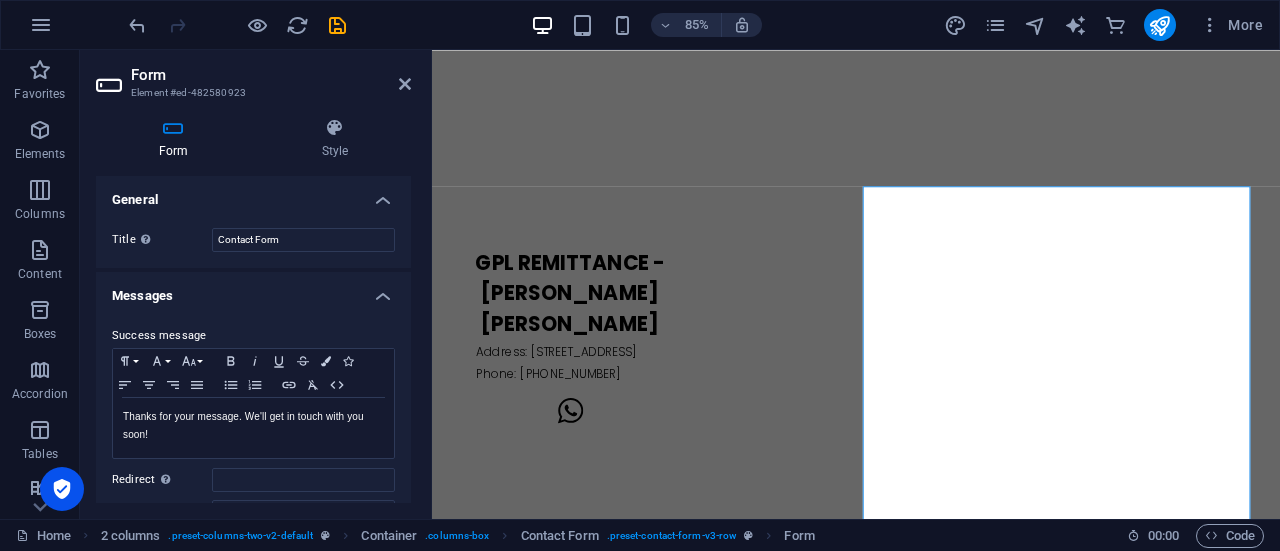drag, startPoint x: 308, startPoint y: 15, endPoint x: 338, endPoint y: 24, distance: 31.320919 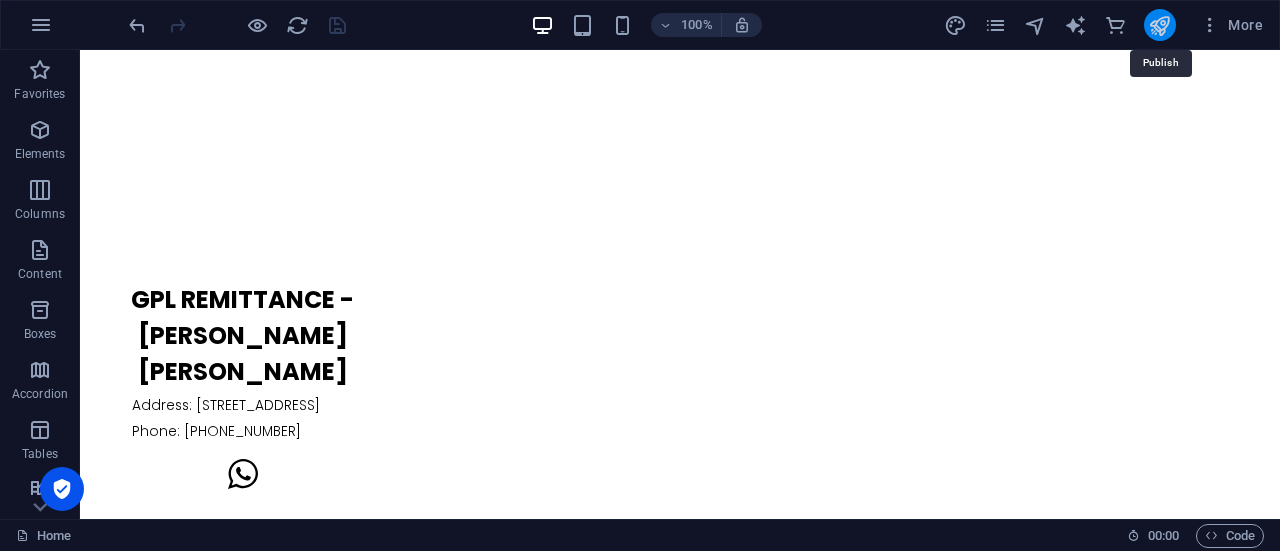 click at bounding box center [1159, 25] 